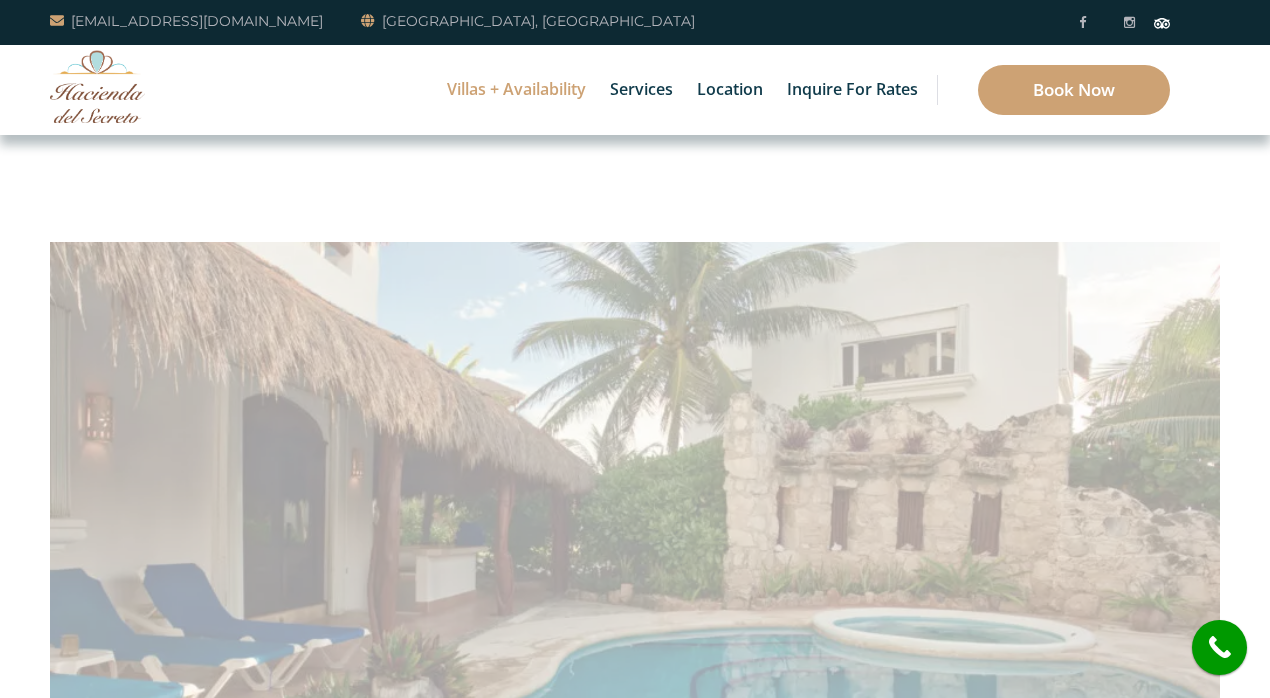 scroll, scrollTop: 0, scrollLeft: 0, axis: both 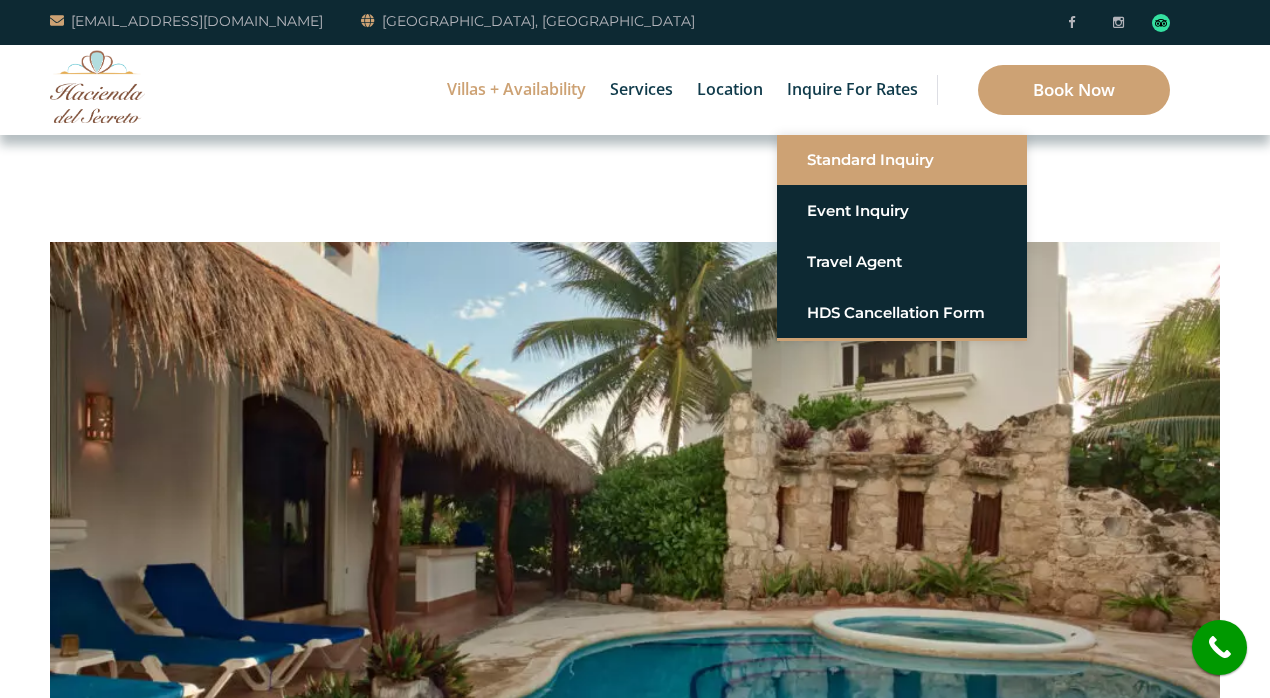 click on "Standard Inquiry" at bounding box center (902, 160) 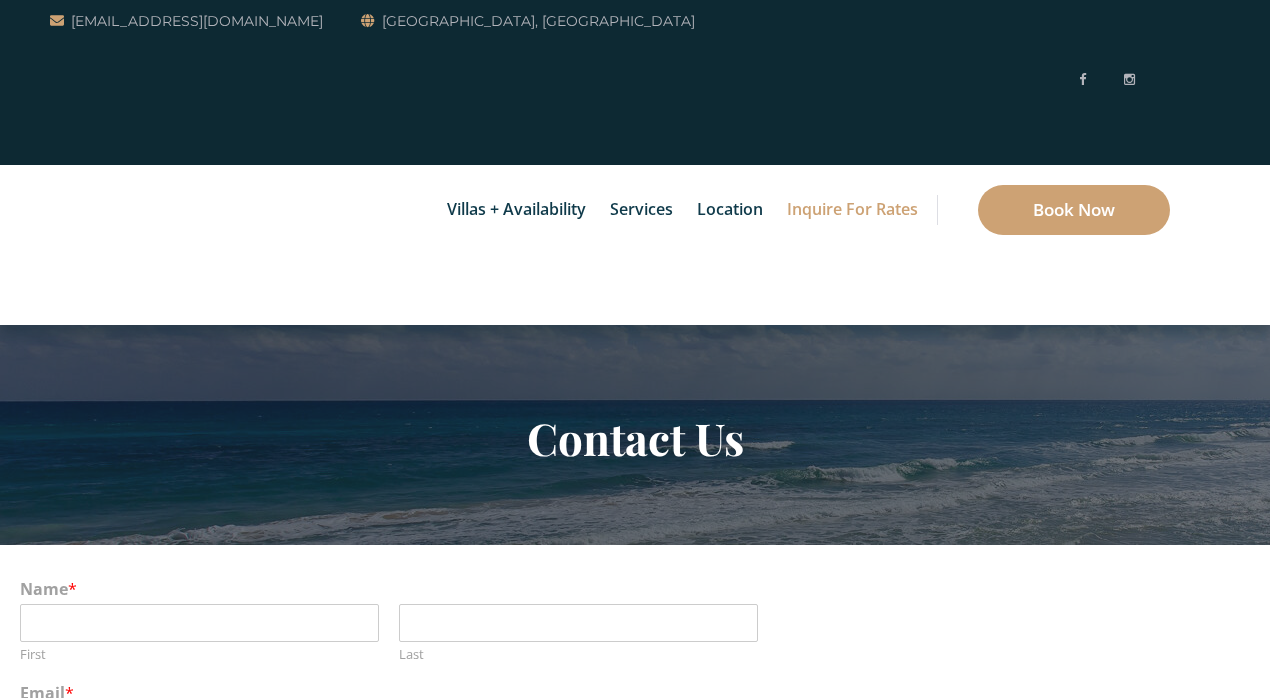 scroll, scrollTop: 0, scrollLeft: 0, axis: both 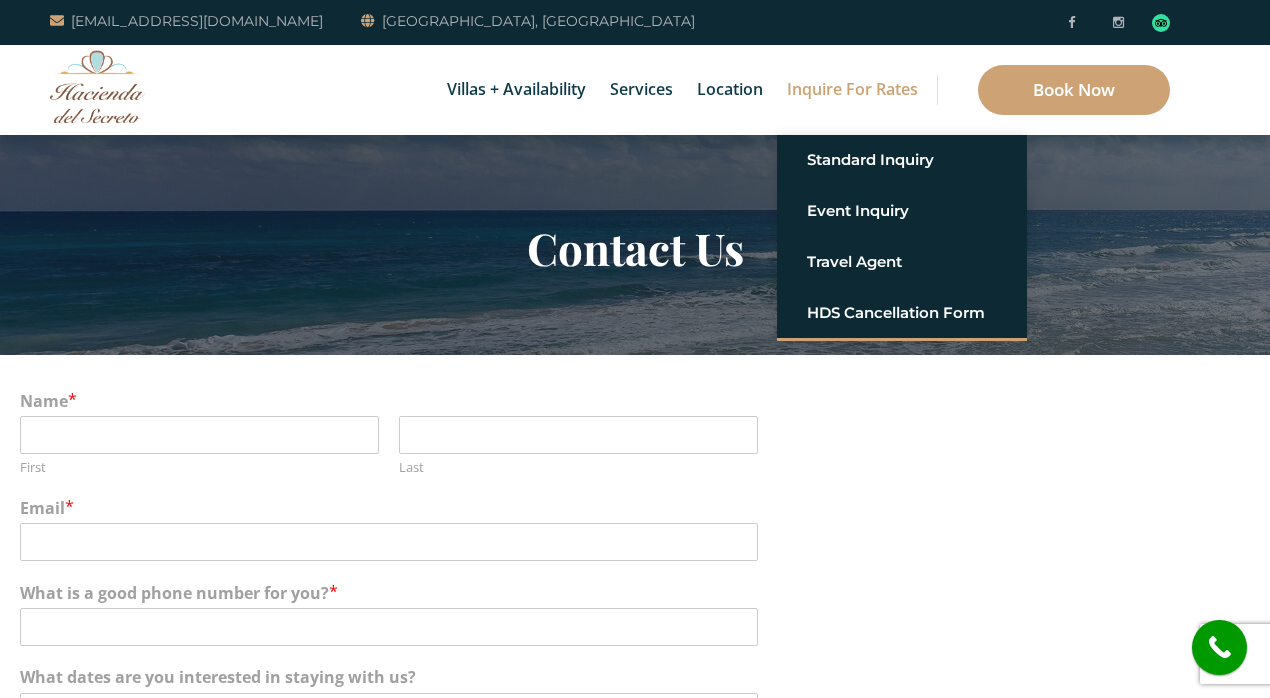 click 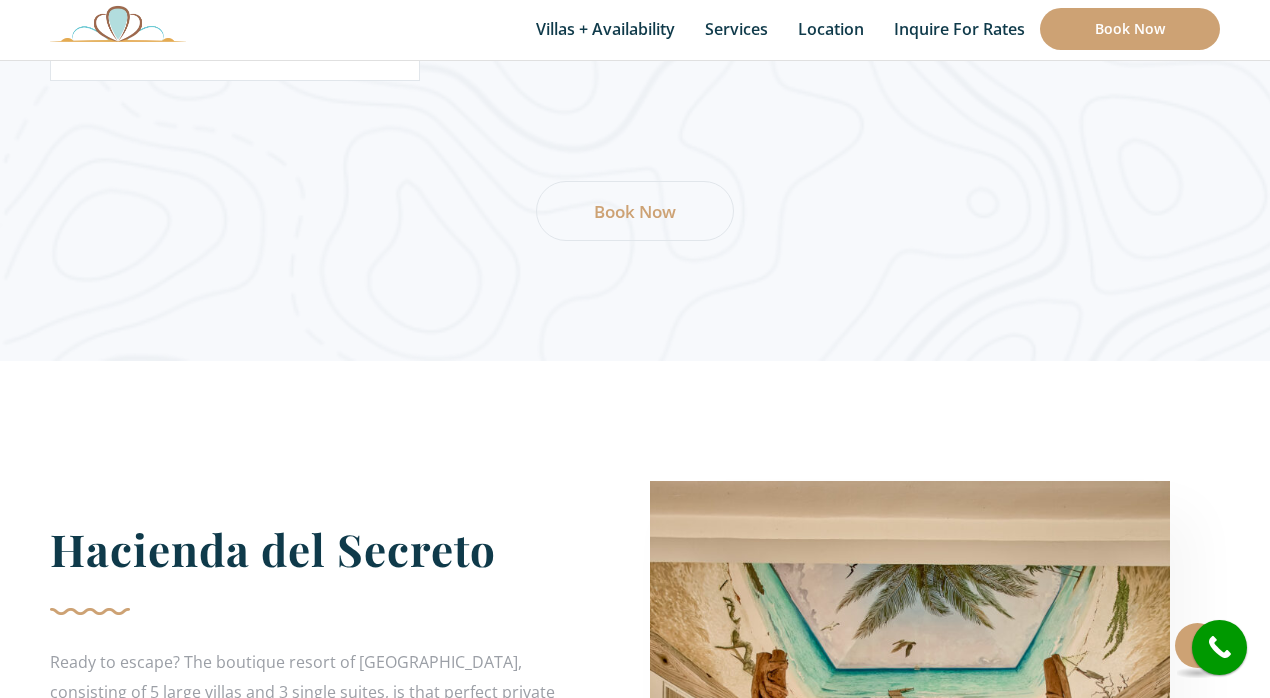 scroll, scrollTop: 3125, scrollLeft: 0, axis: vertical 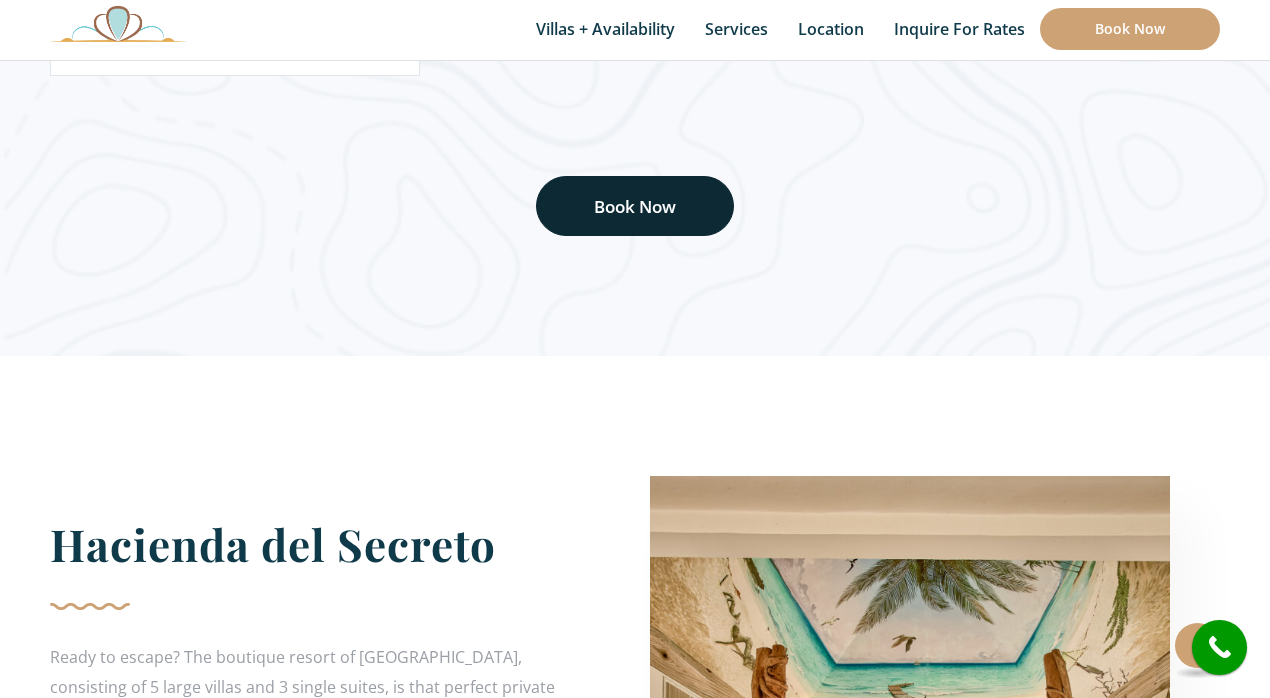 click on "Book Now" at bounding box center [635, 206] 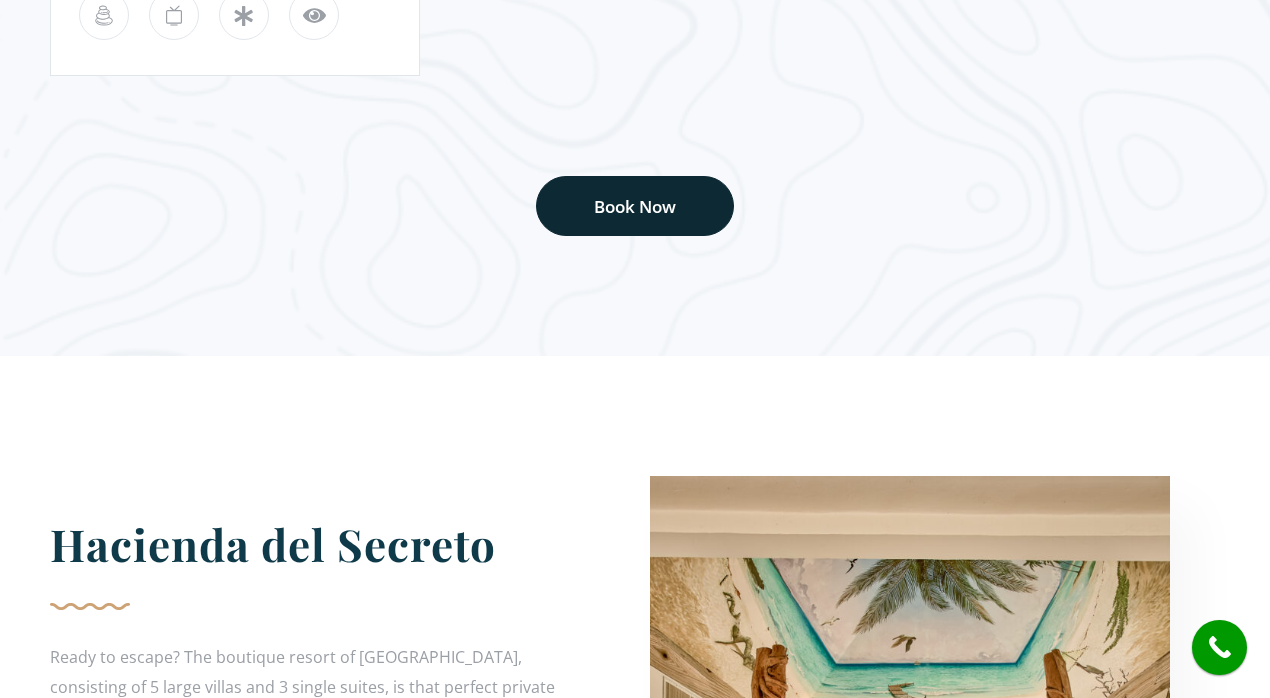 scroll, scrollTop: 0, scrollLeft: 0, axis: both 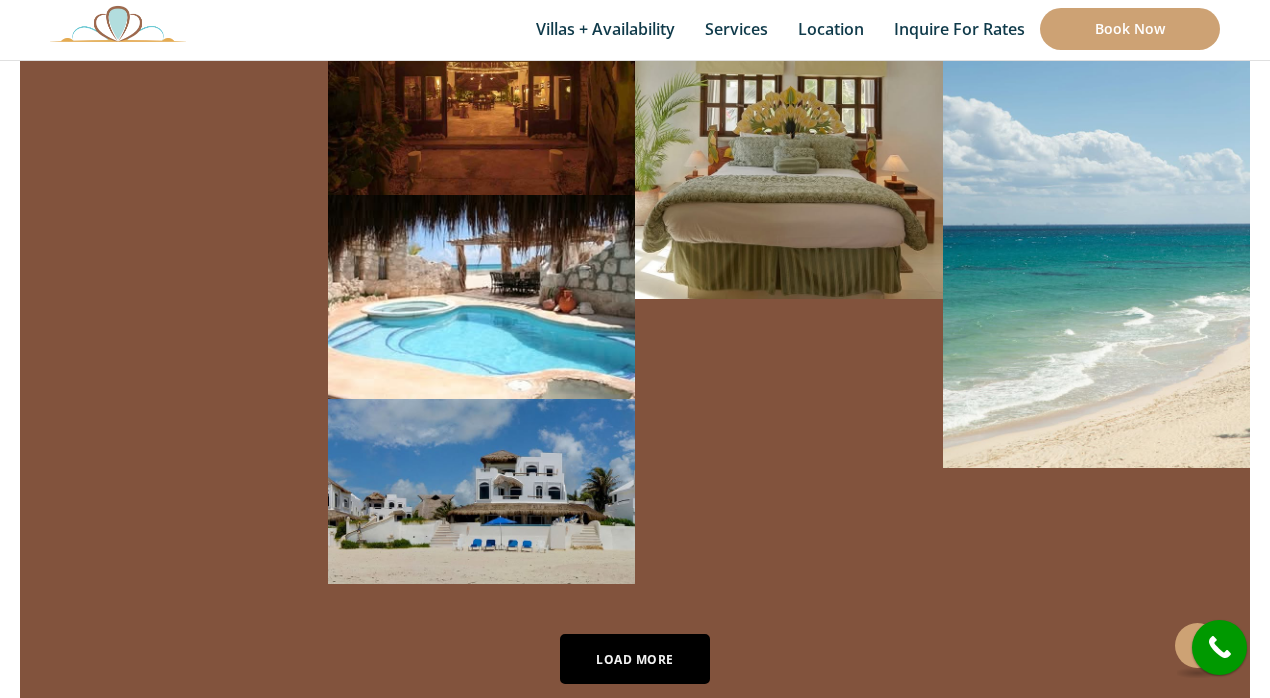click on "Load More" at bounding box center [635, 659] 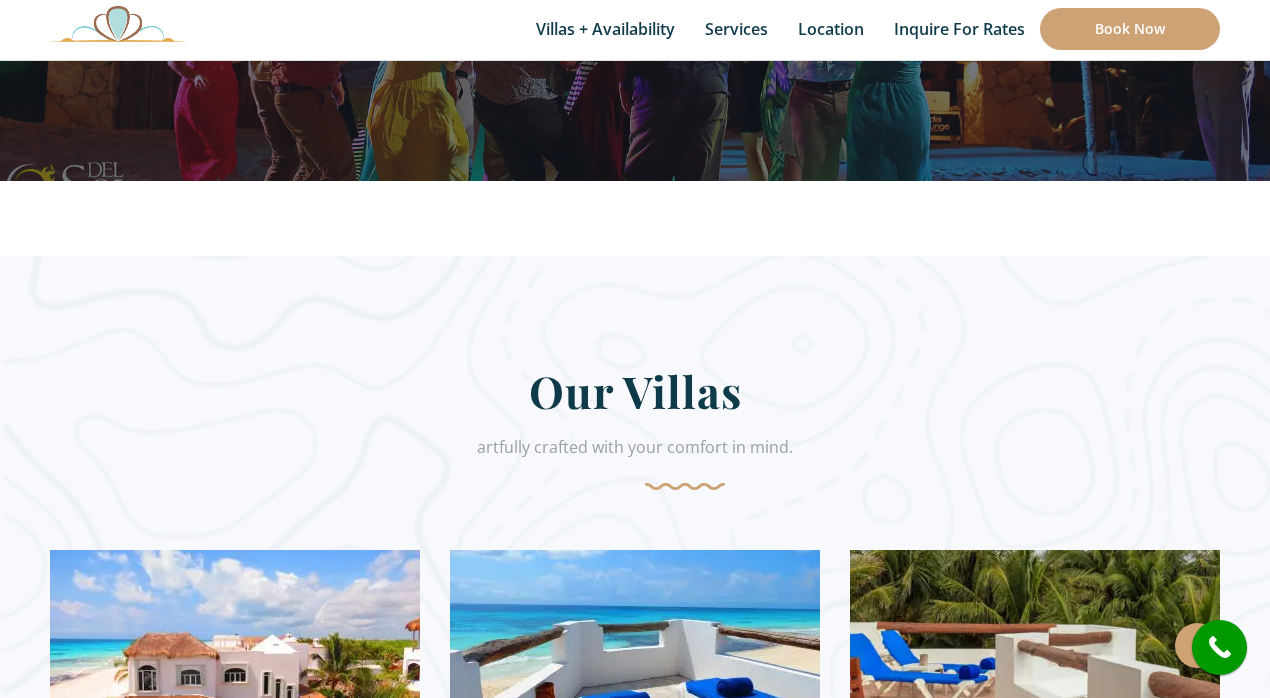 scroll, scrollTop: 0, scrollLeft: 0, axis: both 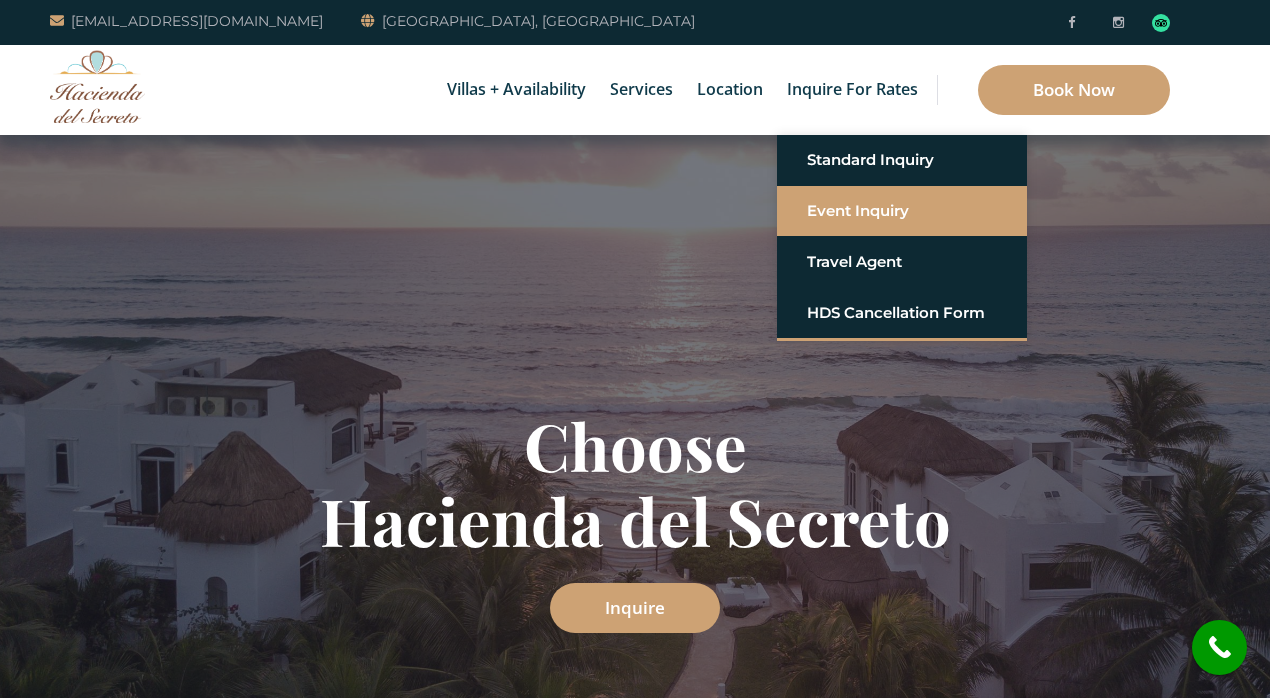 click on "Event Inquiry" at bounding box center (902, 211) 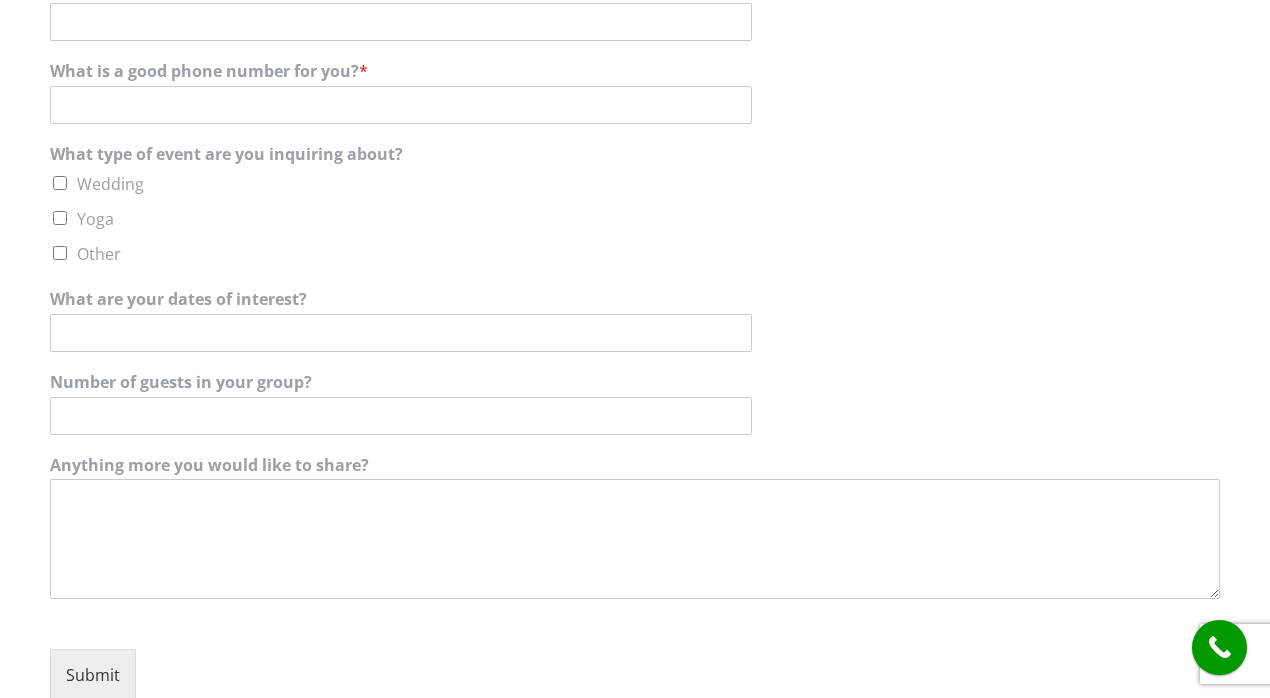 scroll, scrollTop: 0, scrollLeft: 0, axis: both 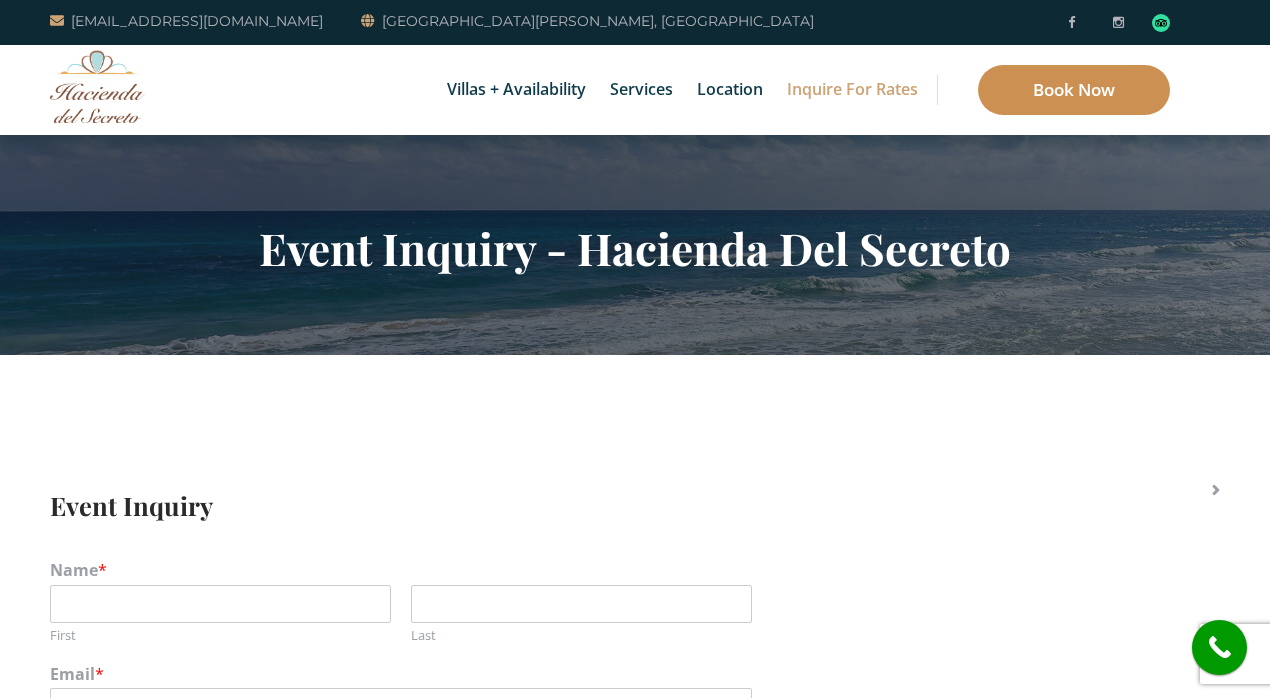 click on "Book Now" at bounding box center (1074, 90) 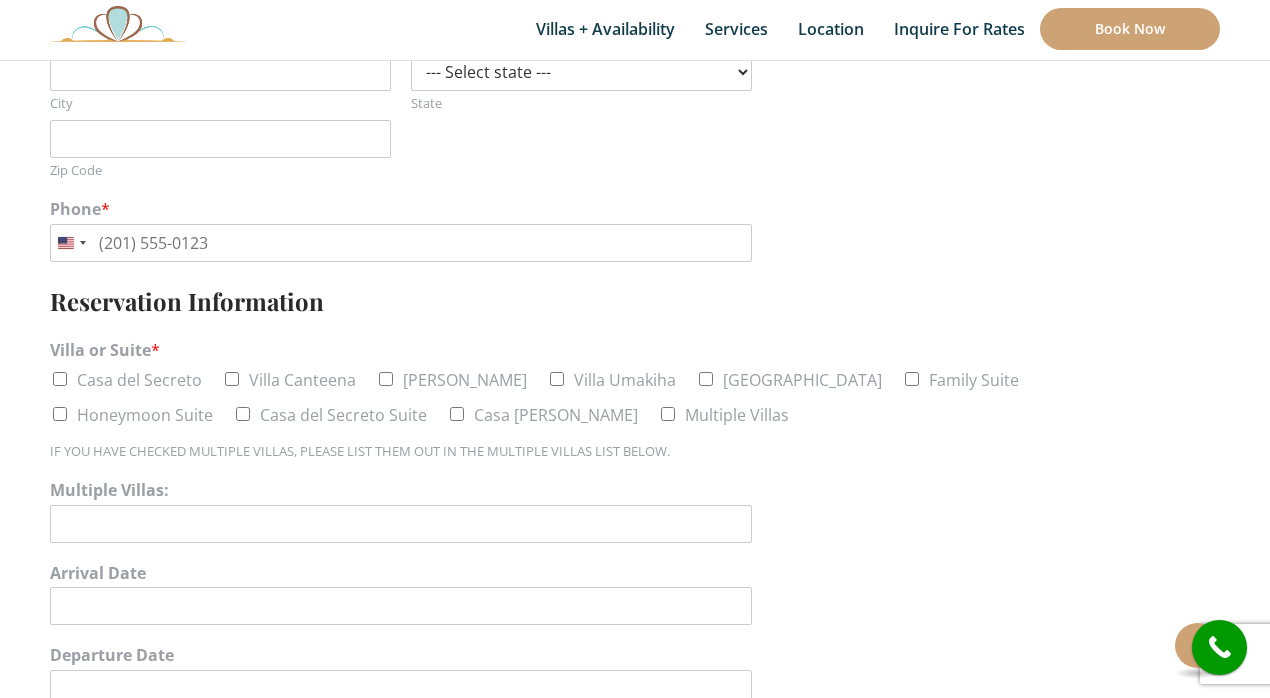 scroll, scrollTop: 777, scrollLeft: 0, axis: vertical 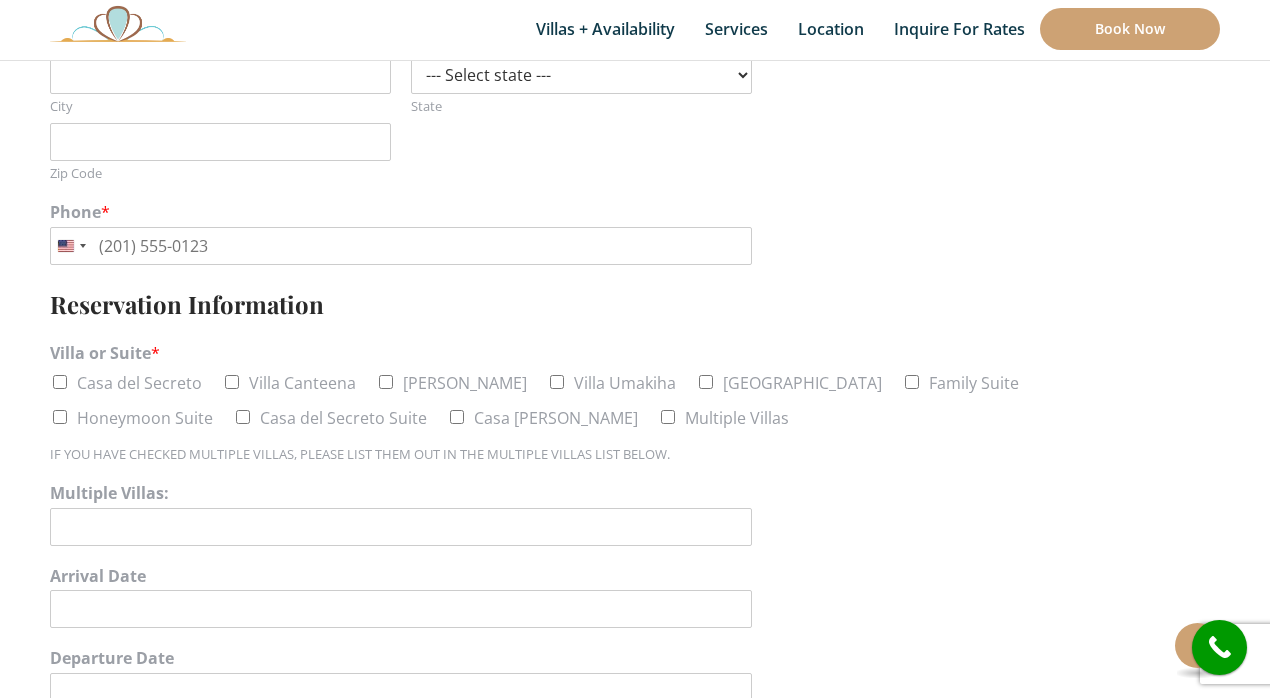 click on "Casa del Secreto" at bounding box center [139, 383] 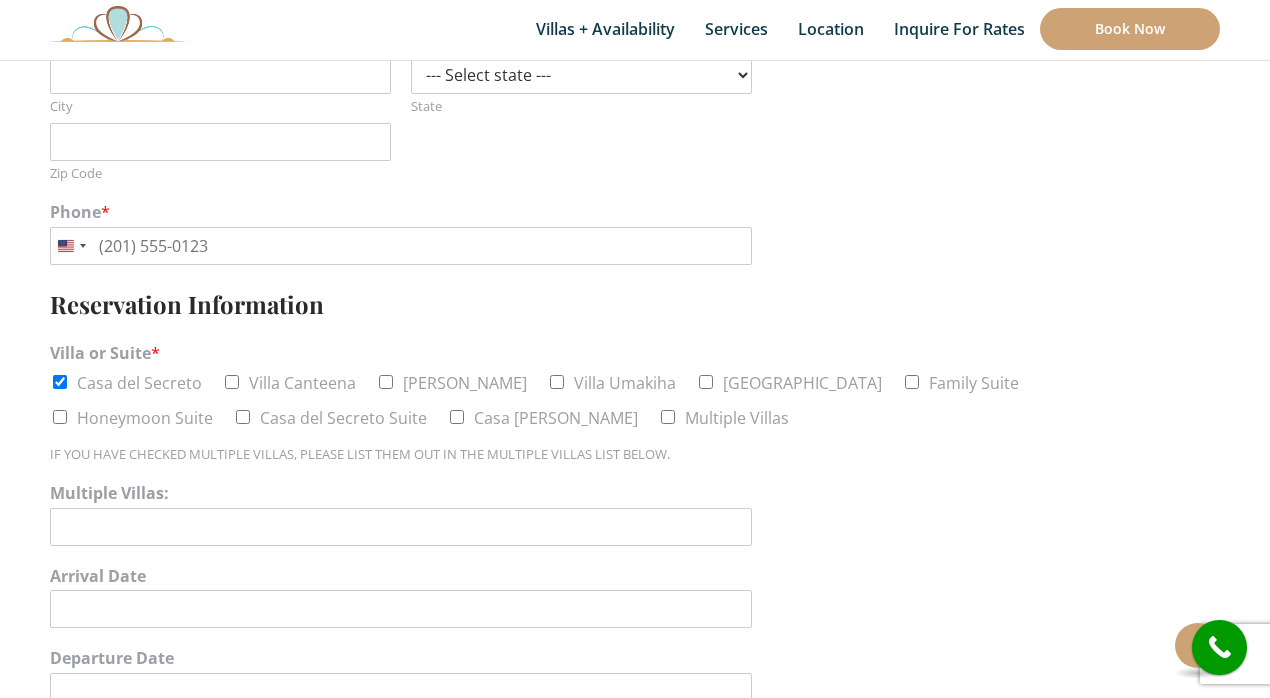 click on "Multiple Villas" at bounding box center (737, 418) 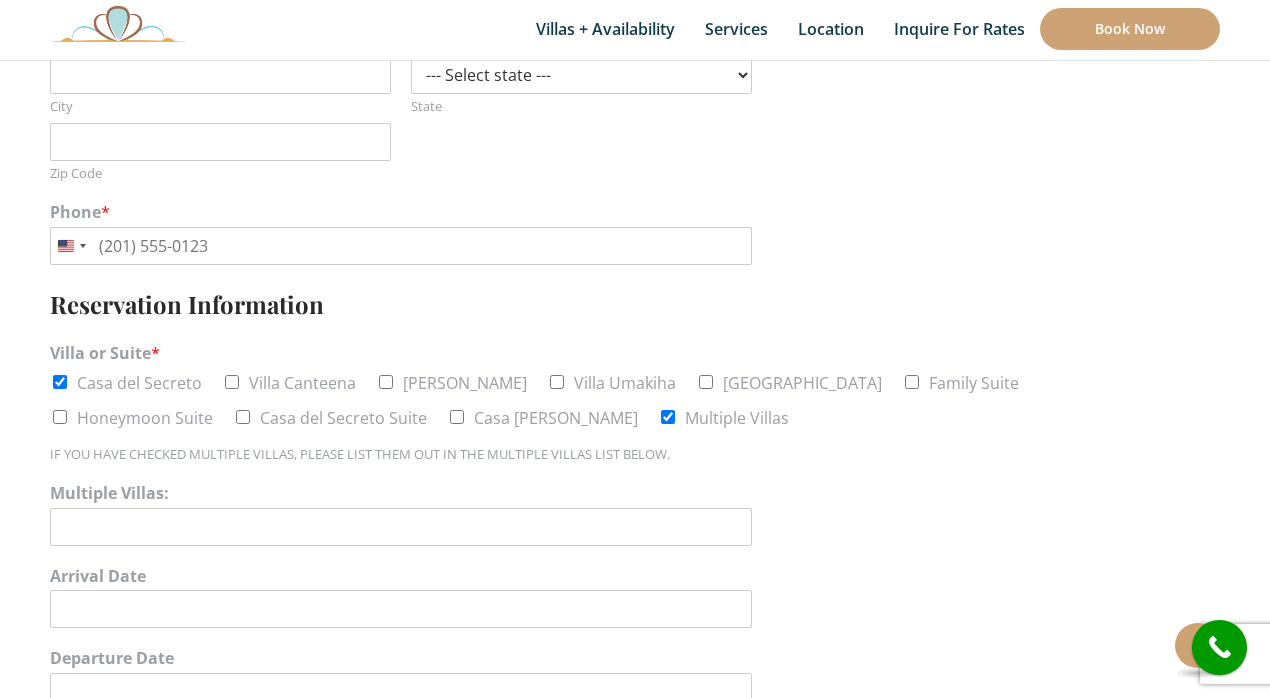 click on "Casa del Secreto" at bounding box center (139, 383) 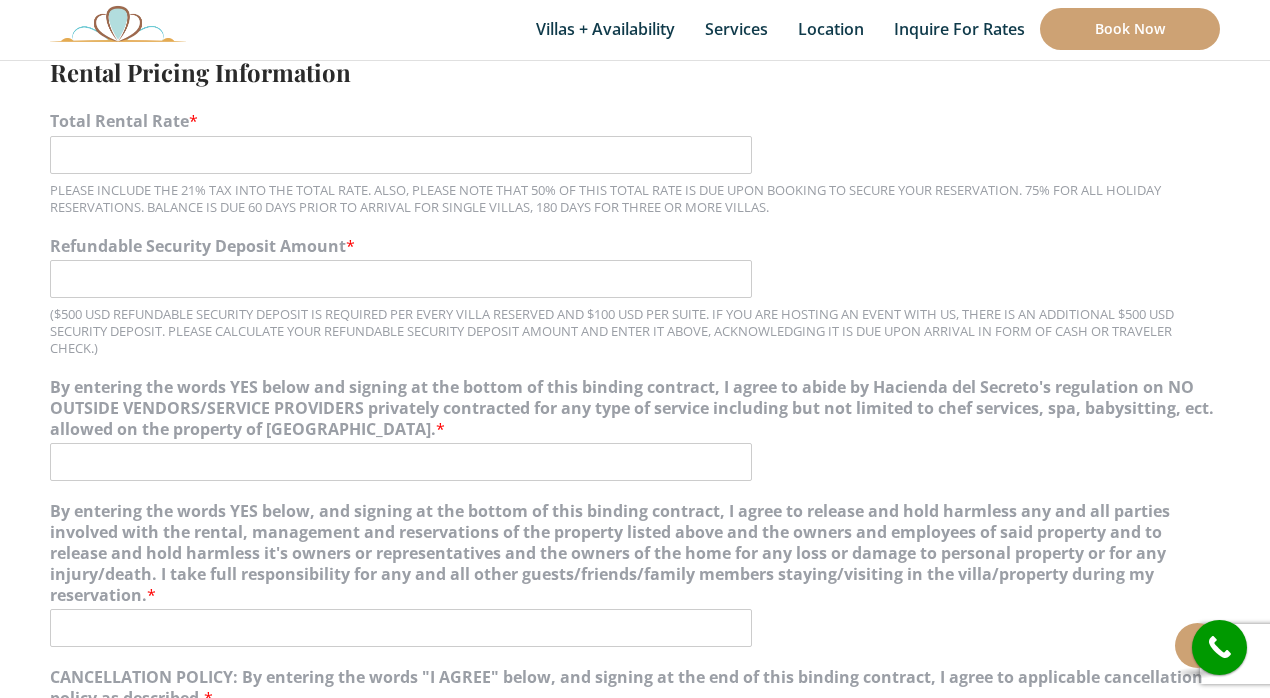 scroll, scrollTop: 1707, scrollLeft: 0, axis: vertical 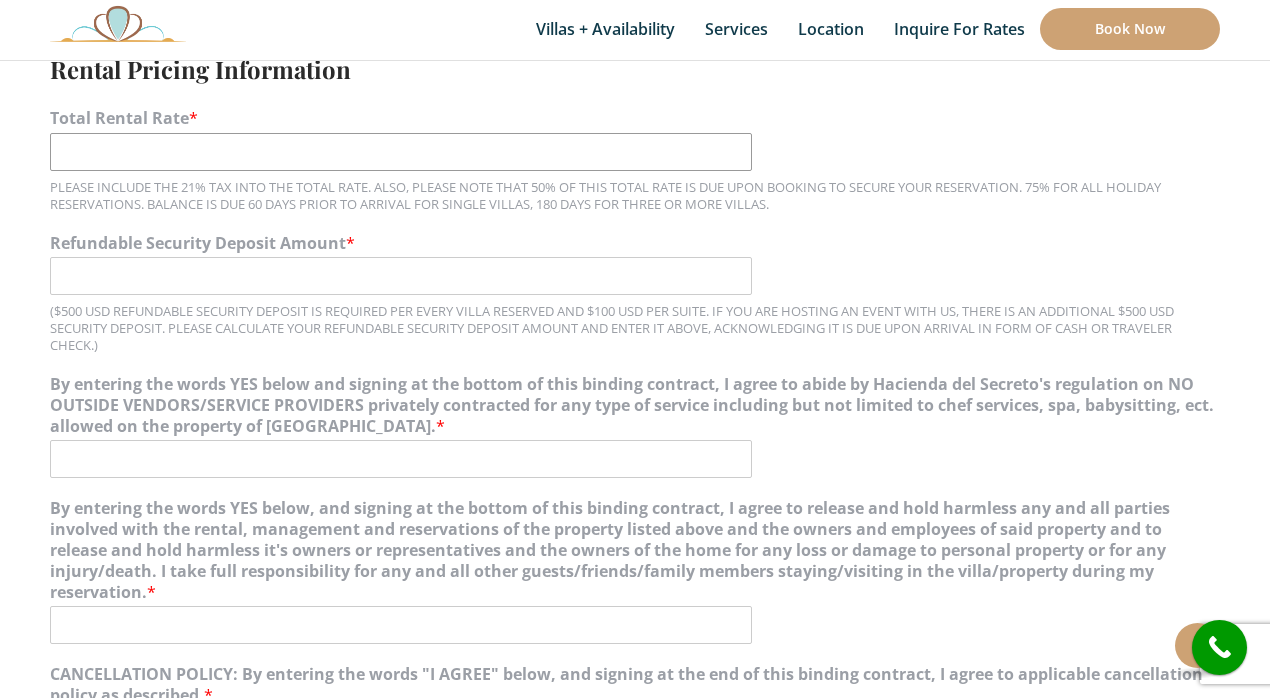 click on "Total Rental Rate  *" at bounding box center (401, 152) 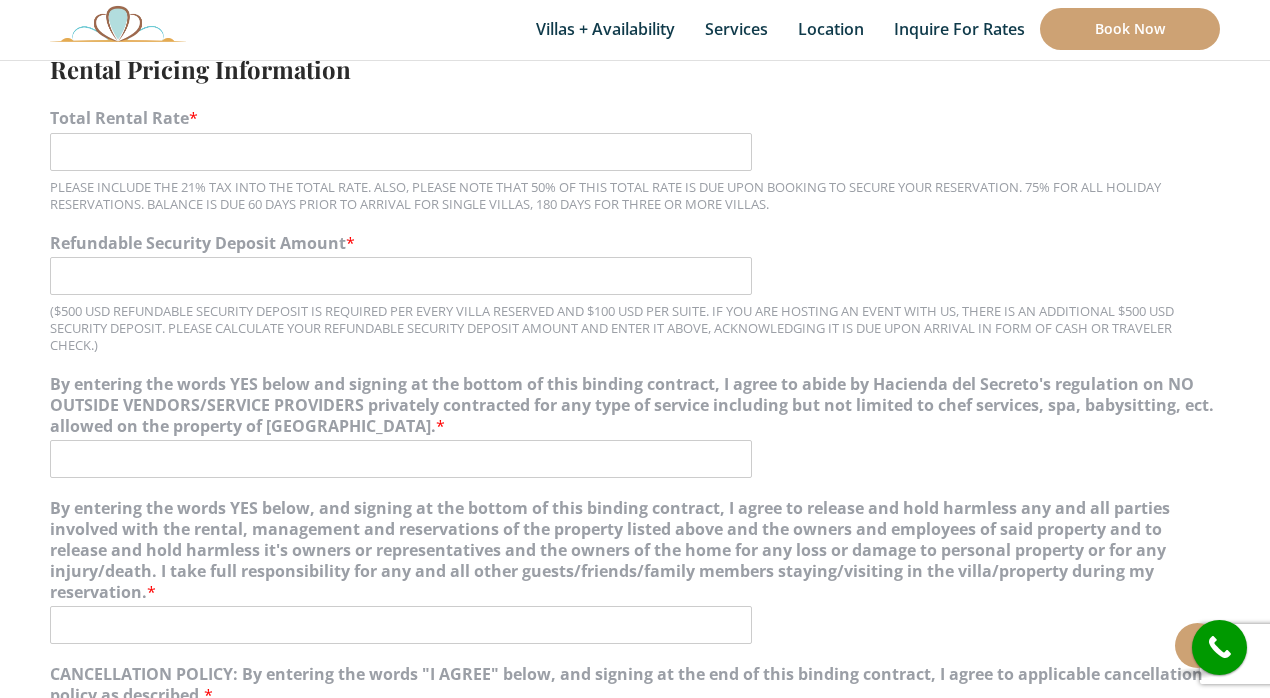 click on "PLEASE INCLUDE THE 21% TAX INTO THE TOTAL RATE. ALSO, PLEASE NOTE THAT 50% OF THIS TOTAL RATE IS DUE UPON BOOKING TO SECURE YOUR RESERVATION. 75% FOR ALL HOLIDAY RESERVATIONS. BALANCE IS DUE 60 DAYS PRIOR TO ARRIVAL FOR SINGLE VILLAS, 180 DAYS FOR THREE OR MORE VILLAS." at bounding box center [635, 196] 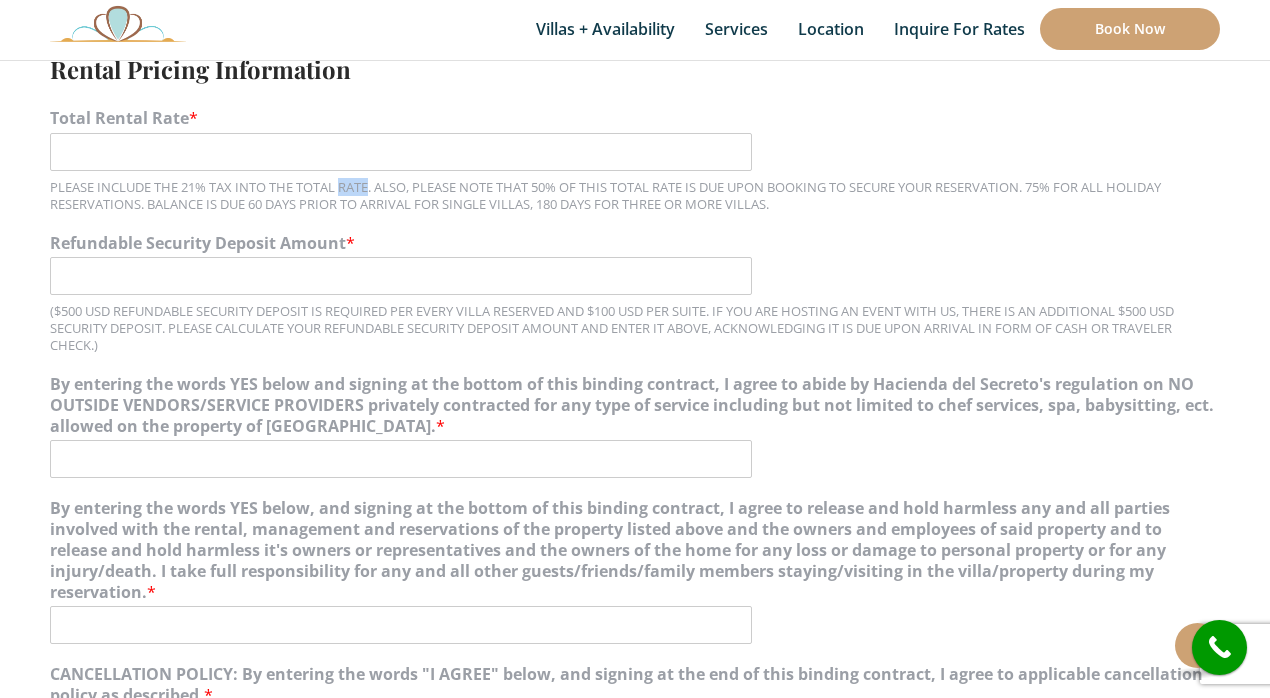 click on "PLEASE INCLUDE THE 21% TAX INTO THE TOTAL RATE. ALSO, PLEASE NOTE THAT 50% OF THIS TOTAL RATE IS DUE UPON BOOKING TO SECURE YOUR RESERVATION. 75% FOR ALL HOLIDAY RESERVATIONS. BALANCE IS DUE 60 DAYS PRIOR TO ARRIVAL FOR SINGLE VILLAS, 180 DAYS FOR THREE OR MORE VILLAS." at bounding box center (635, 196) 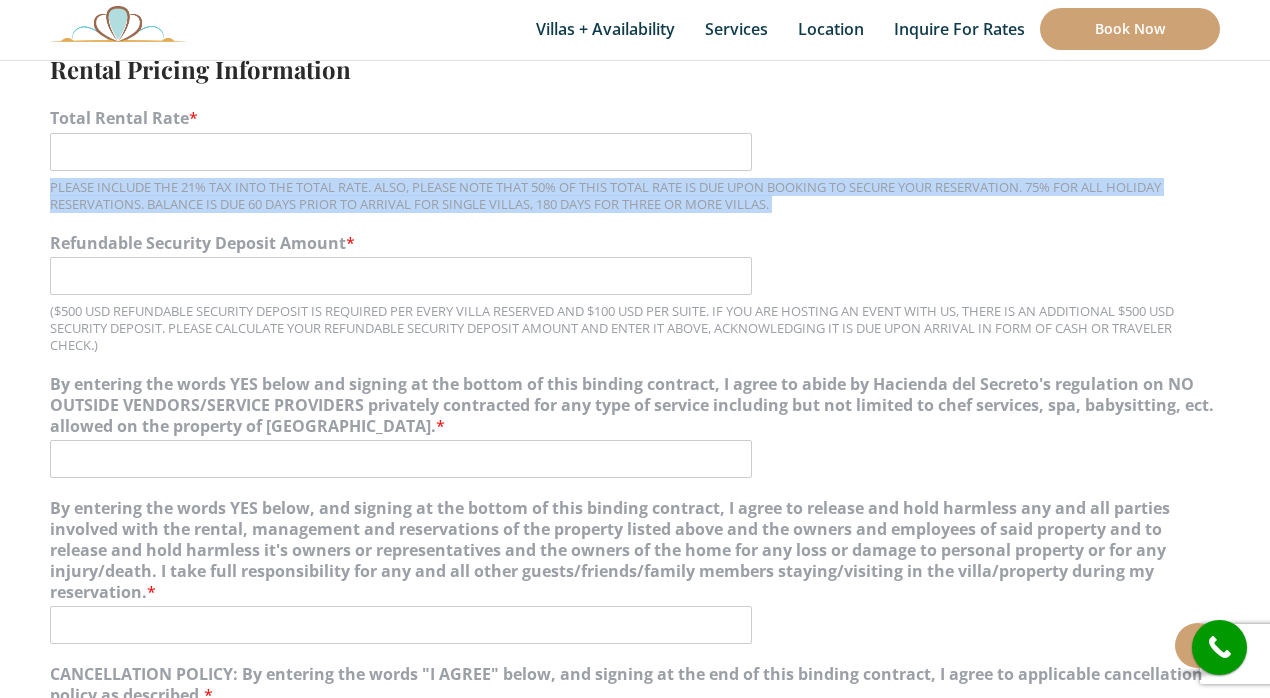click on "PLEASE INCLUDE THE 21% TAX INTO THE TOTAL RATE. ALSO, PLEASE NOTE THAT 50% OF THIS TOTAL RATE IS DUE UPON BOOKING TO SECURE YOUR RESERVATION. 75% FOR ALL HOLIDAY RESERVATIONS. BALANCE IS DUE 60 DAYS PRIOR TO ARRIVAL FOR SINGLE VILLAS, 180 DAYS FOR THREE OR MORE VILLAS." at bounding box center [635, 196] 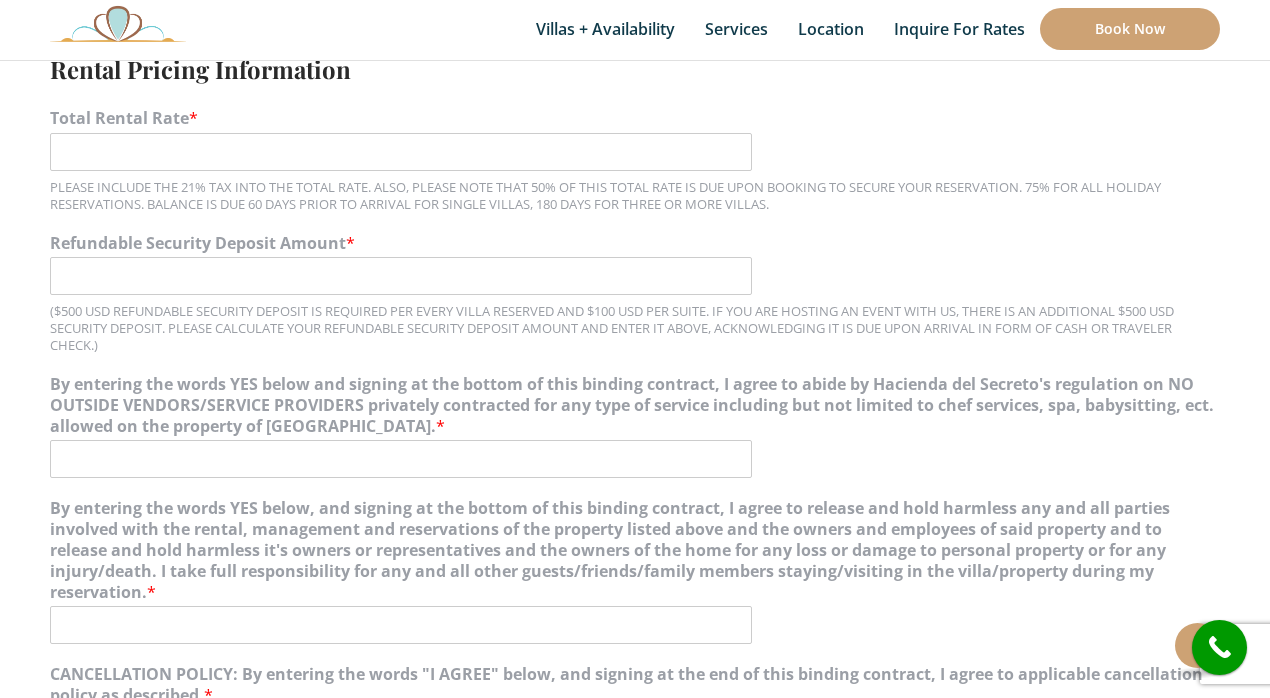 click on "PLEASE INCLUDE THE 21% TAX INTO THE TOTAL RATE. ALSO, PLEASE NOTE THAT 50% OF THIS TOTAL RATE IS DUE UPON BOOKING TO SECURE YOUR RESERVATION. 75% FOR ALL HOLIDAY RESERVATIONS. BALANCE IS DUE 60 DAYS PRIOR TO ARRIVAL FOR SINGLE VILLAS, 180 DAYS FOR THREE OR MORE VILLAS." at bounding box center (635, 196) 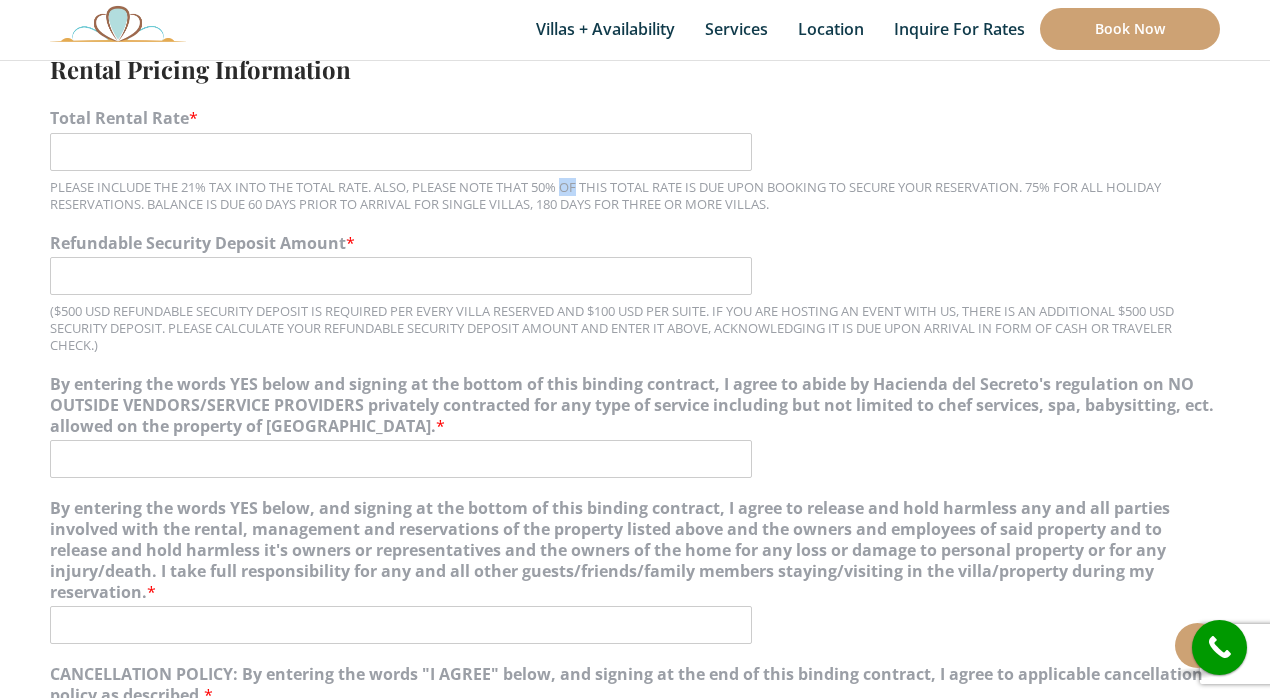 click on "PLEASE INCLUDE THE 21% TAX INTO THE TOTAL RATE. ALSO, PLEASE NOTE THAT 50% OF THIS TOTAL RATE IS DUE UPON BOOKING TO SECURE YOUR RESERVATION. 75% FOR ALL HOLIDAY RESERVATIONS. BALANCE IS DUE 60 DAYS PRIOR TO ARRIVAL FOR SINGLE VILLAS, 180 DAYS FOR THREE OR MORE VILLAS." at bounding box center (635, 196) 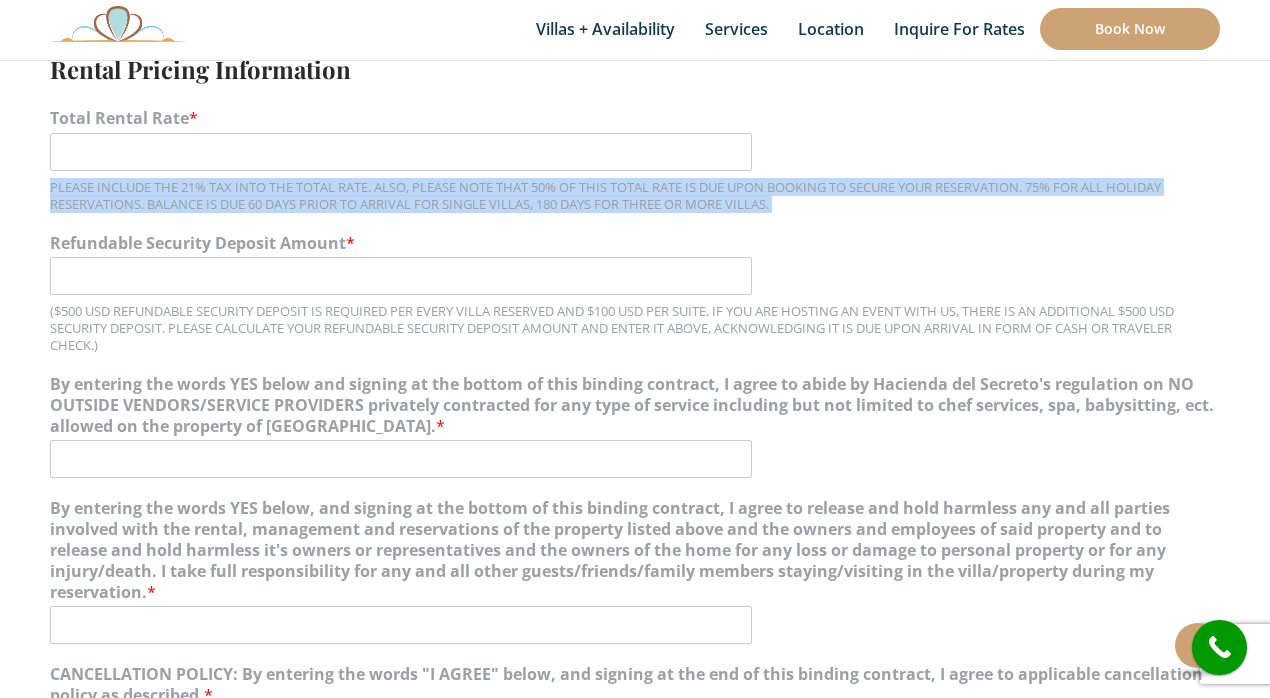 click on "PLEASE INCLUDE THE 21% TAX INTO THE TOTAL RATE. ALSO, PLEASE NOTE THAT 50% OF THIS TOTAL RATE IS DUE UPON BOOKING TO SECURE YOUR RESERVATION. 75% FOR ALL HOLIDAY RESERVATIONS. BALANCE IS DUE 60 DAYS PRIOR TO ARRIVAL FOR SINGLE VILLAS, 180 DAYS FOR THREE OR MORE VILLAS." at bounding box center [635, 196] 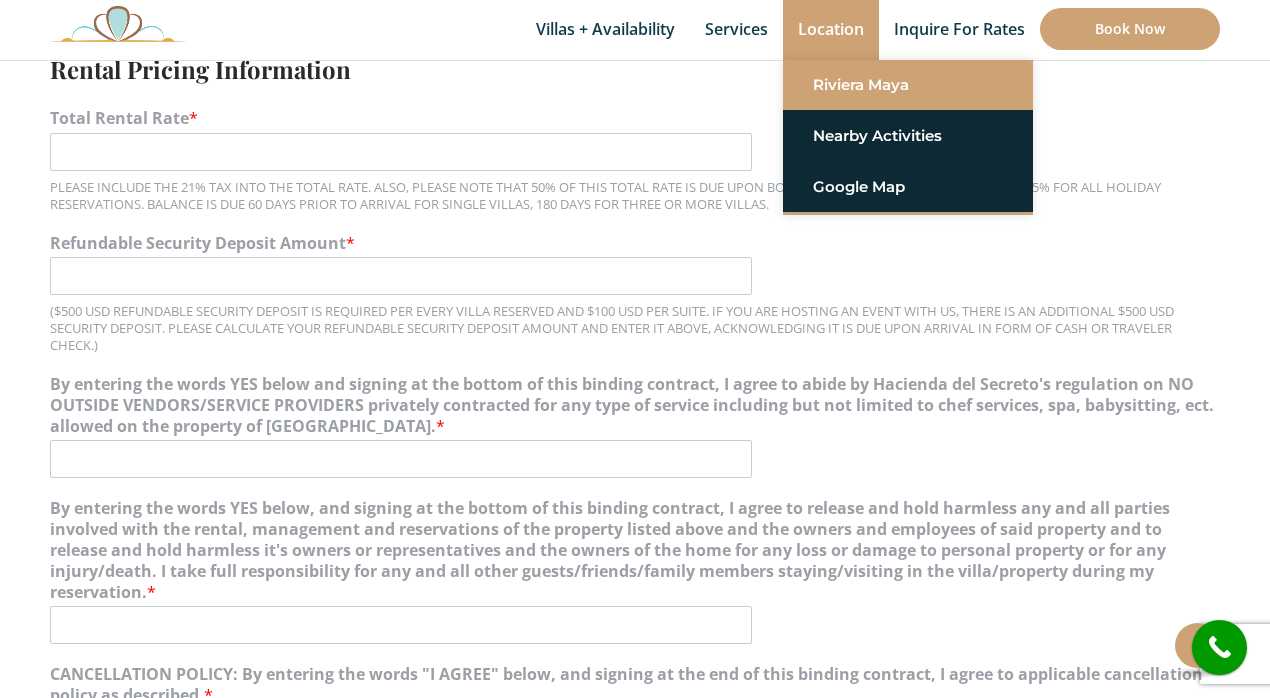 click on "Riviera Maya" at bounding box center (908, 85) 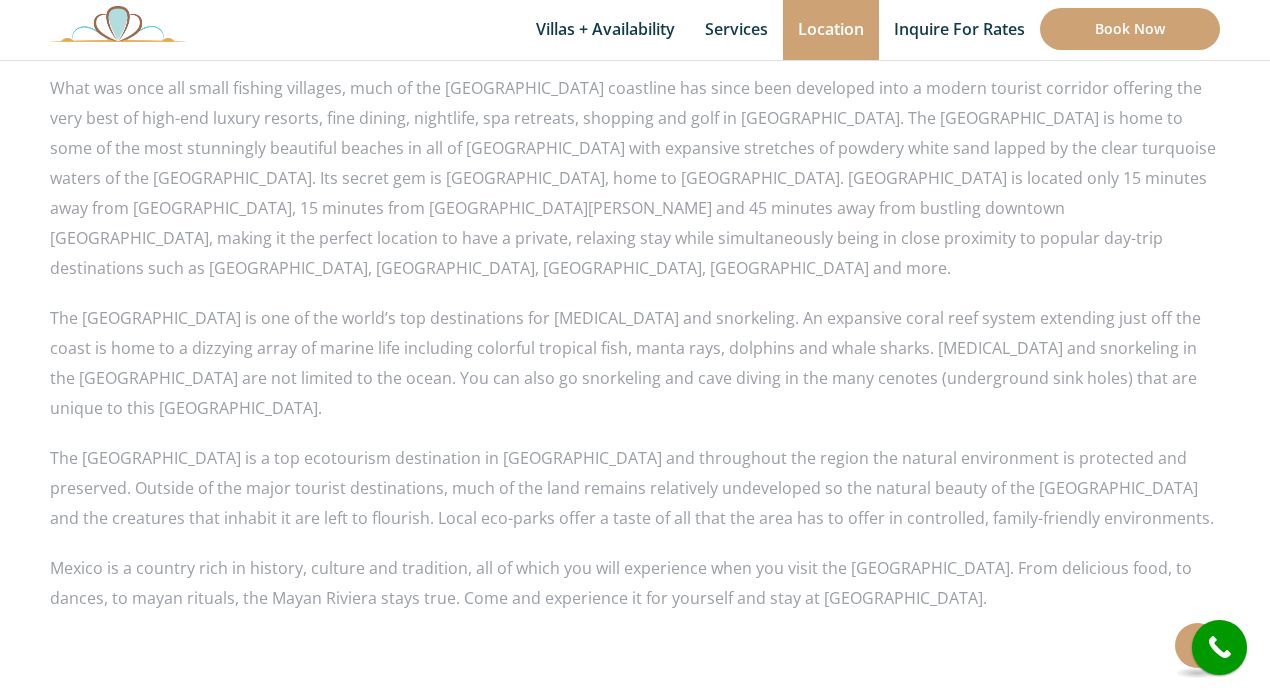 scroll, scrollTop: 1148, scrollLeft: 0, axis: vertical 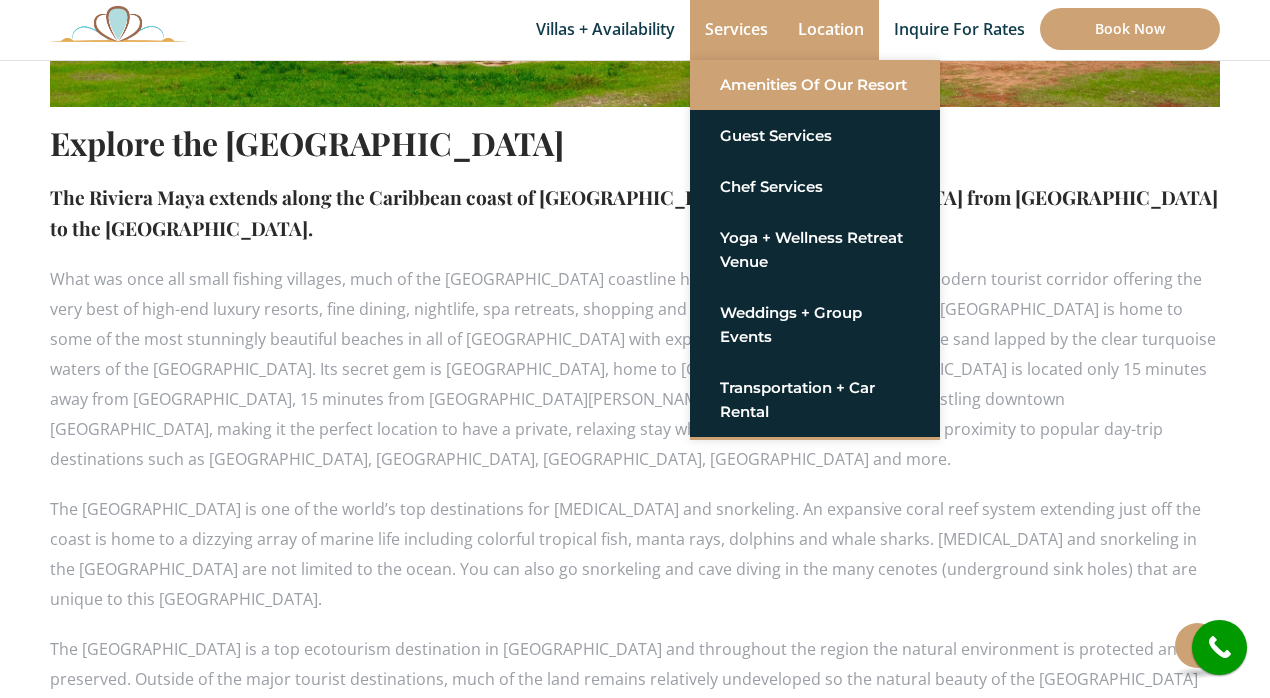 click on "Amenities of Our Resort" at bounding box center (815, 85) 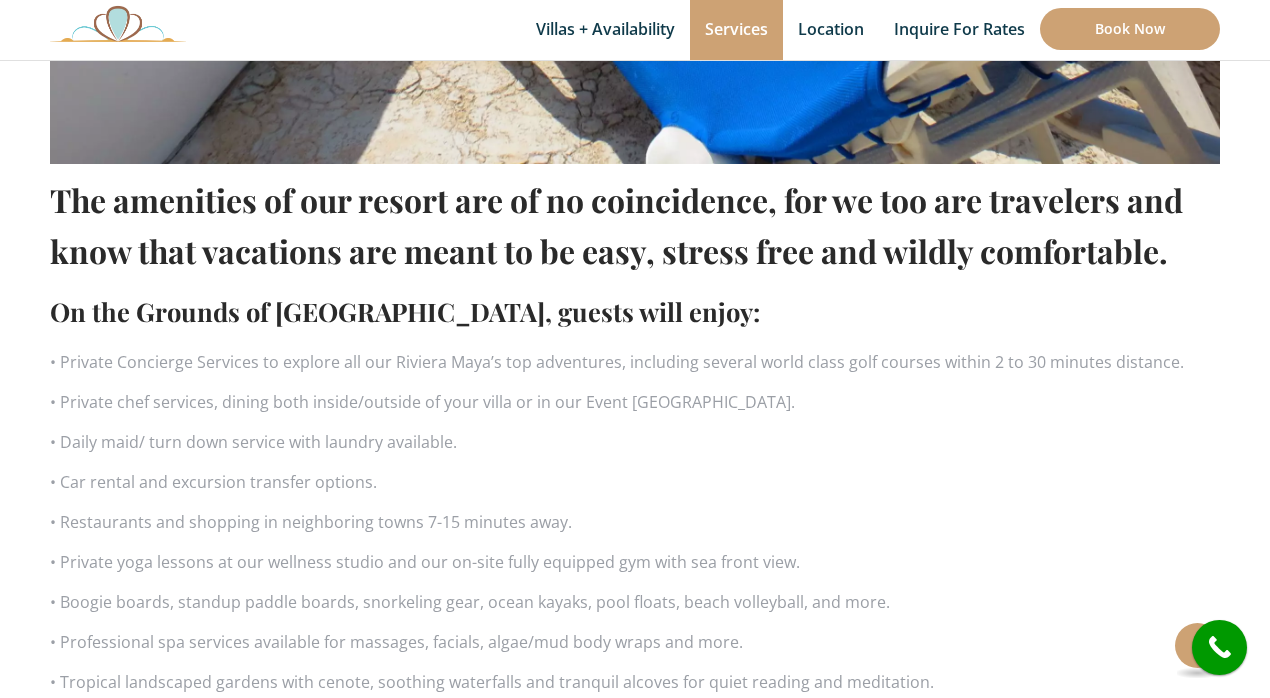 scroll, scrollTop: 1193, scrollLeft: 0, axis: vertical 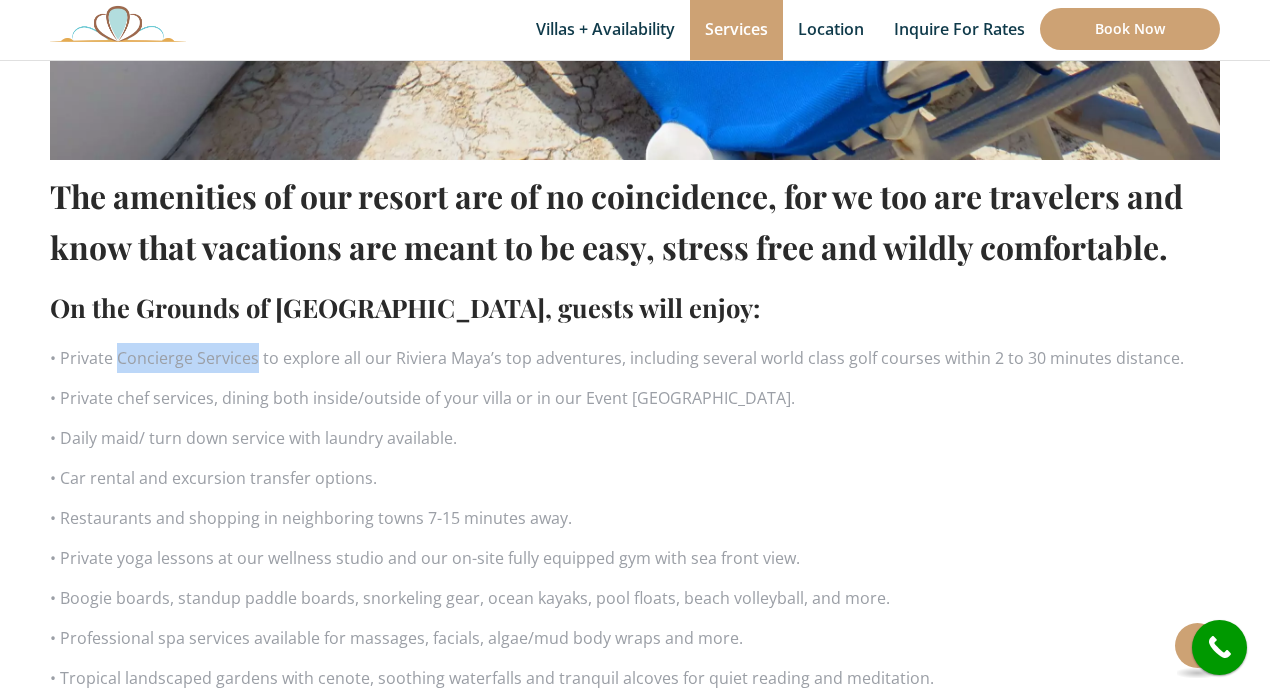 drag, startPoint x: 119, startPoint y: 356, endPoint x: 256, endPoint y: 354, distance: 137.0146 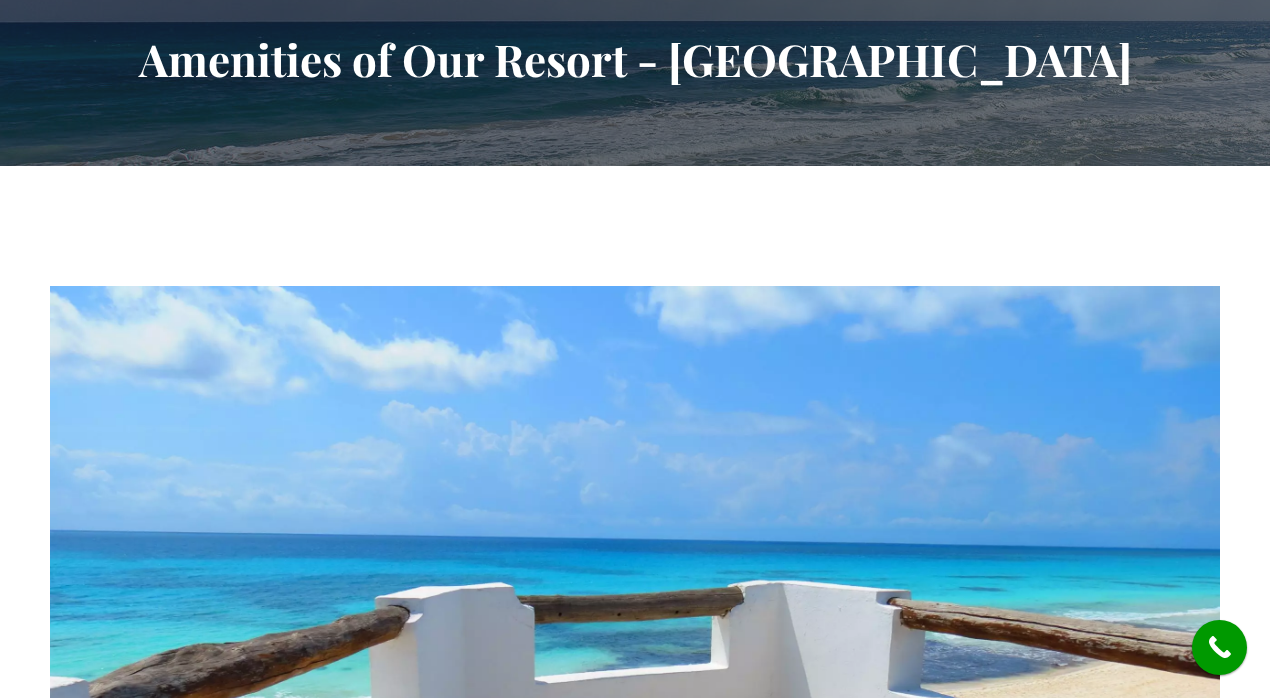 scroll, scrollTop: 0, scrollLeft: 0, axis: both 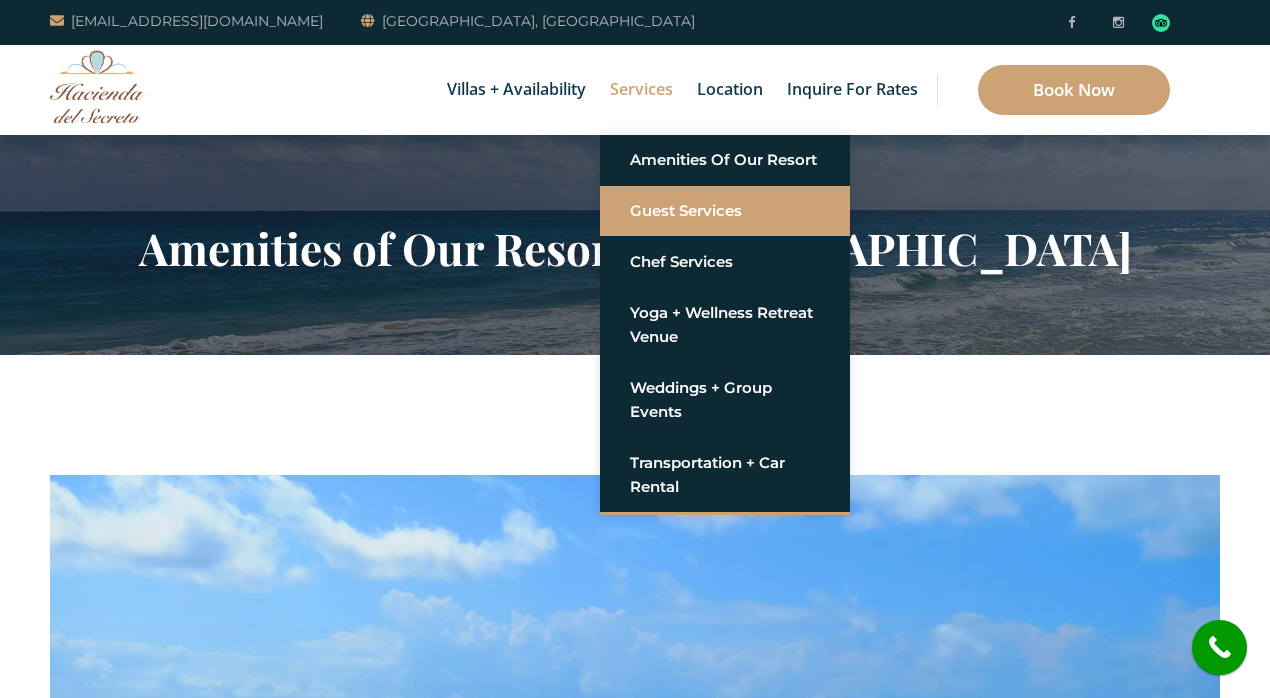 click on "Guest Services" at bounding box center (725, 211) 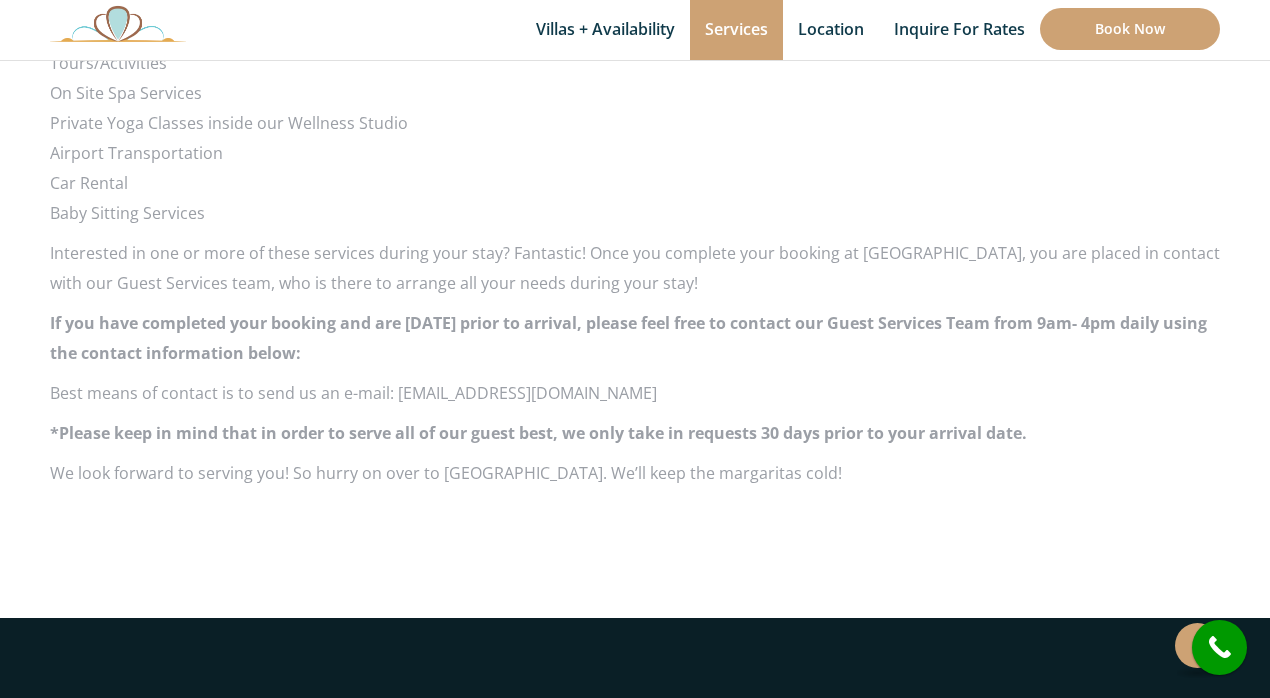 scroll, scrollTop: 1685, scrollLeft: 0, axis: vertical 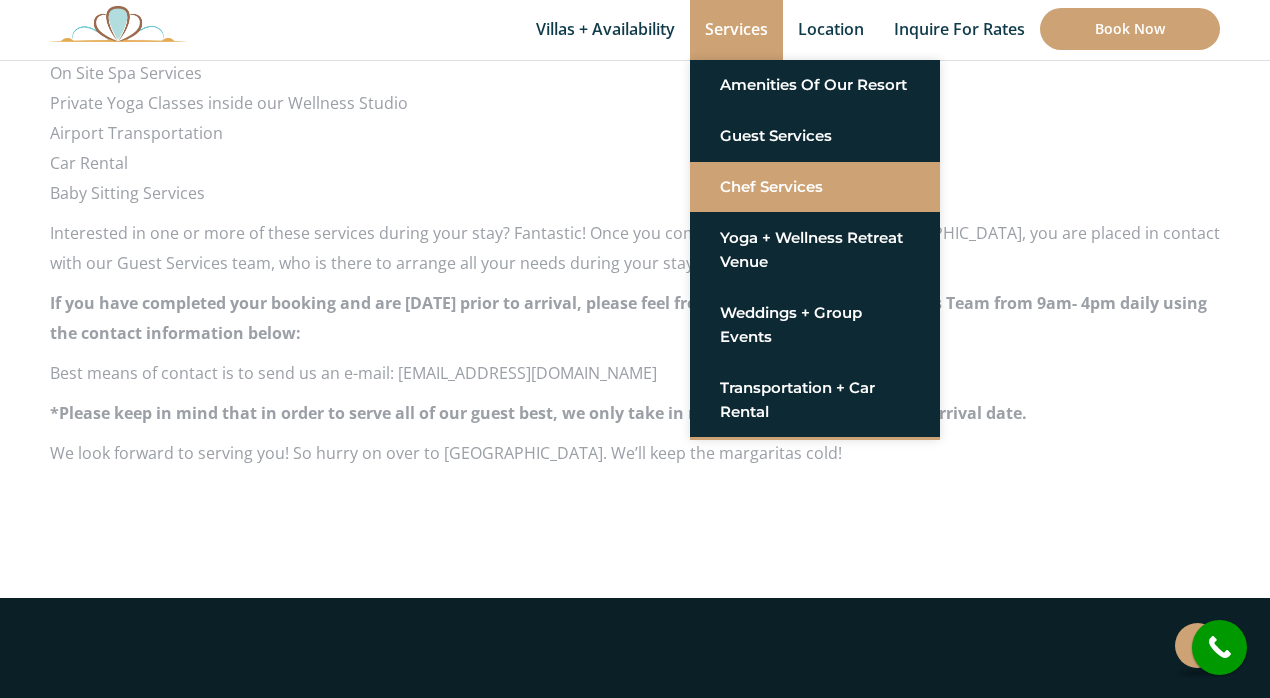 click on "Chef Services" at bounding box center (815, 187) 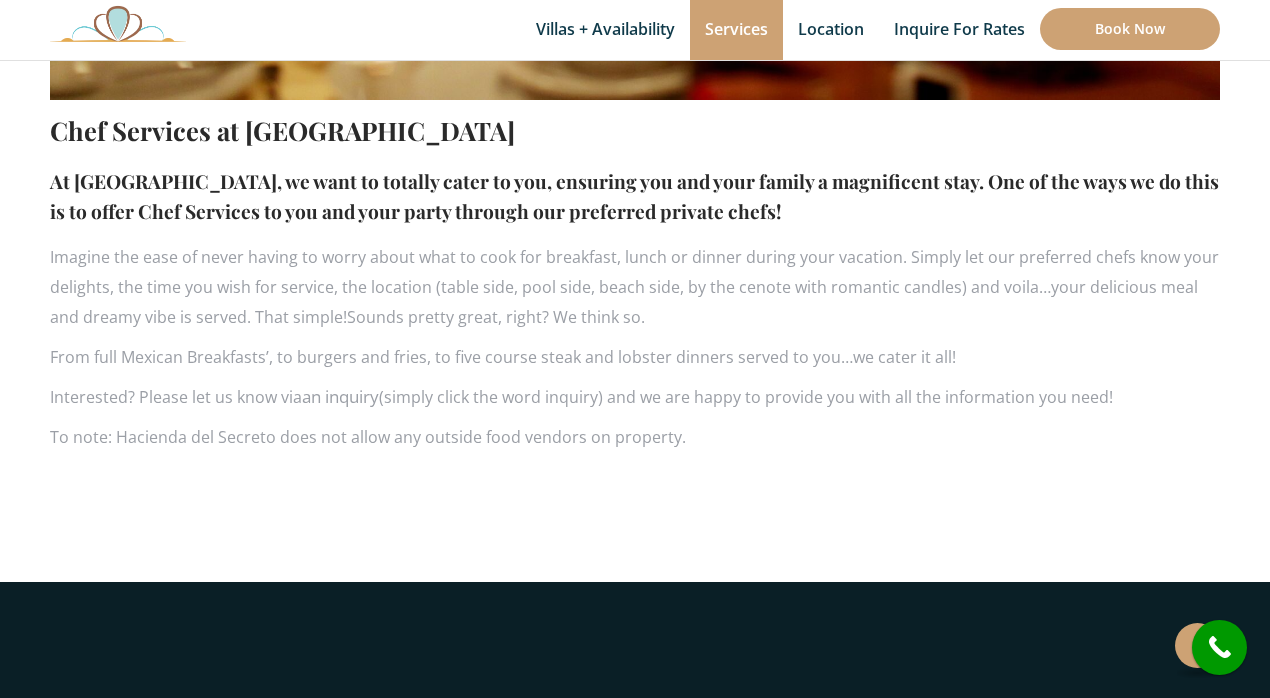 scroll, scrollTop: 1159, scrollLeft: 0, axis: vertical 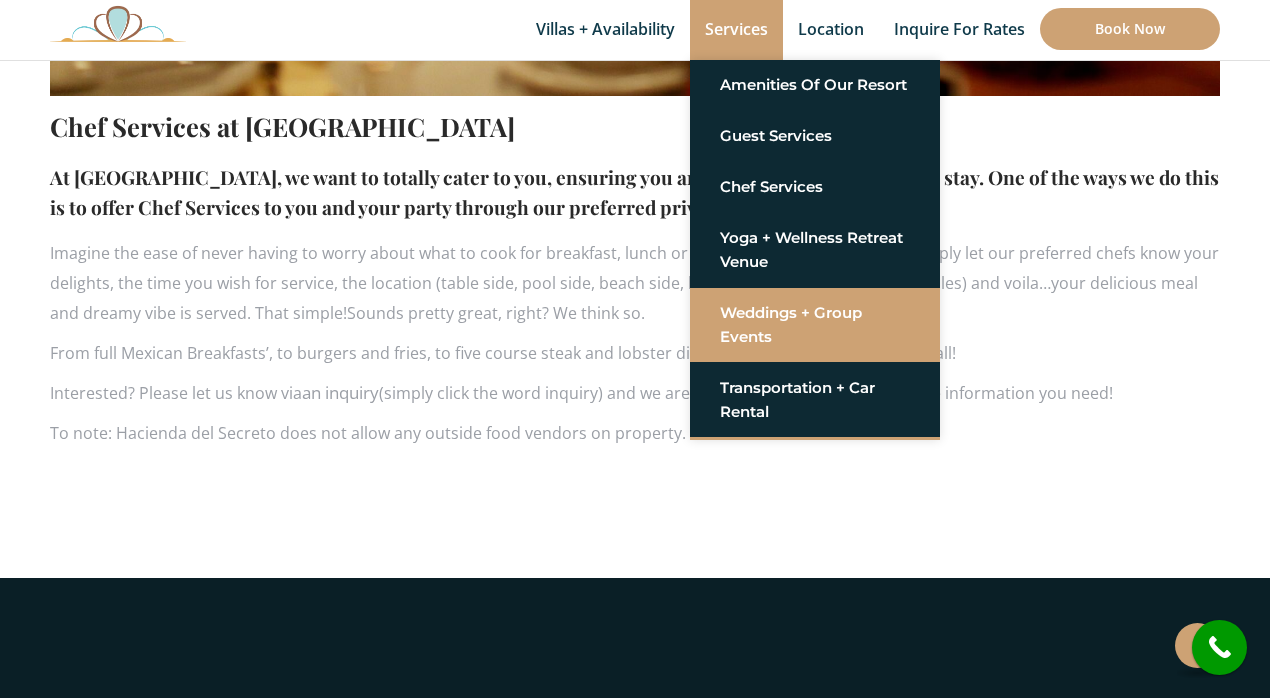 click on "Weddings + Group Events" at bounding box center (815, 325) 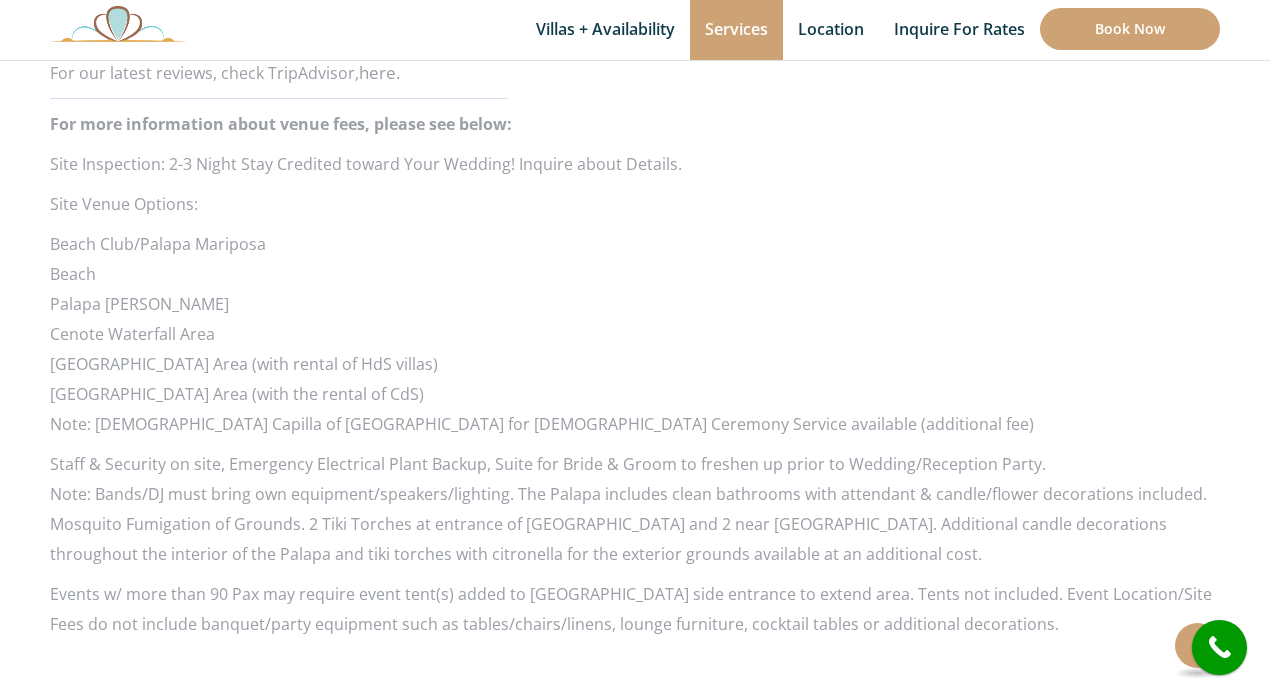 scroll, scrollTop: 2010, scrollLeft: 0, axis: vertical 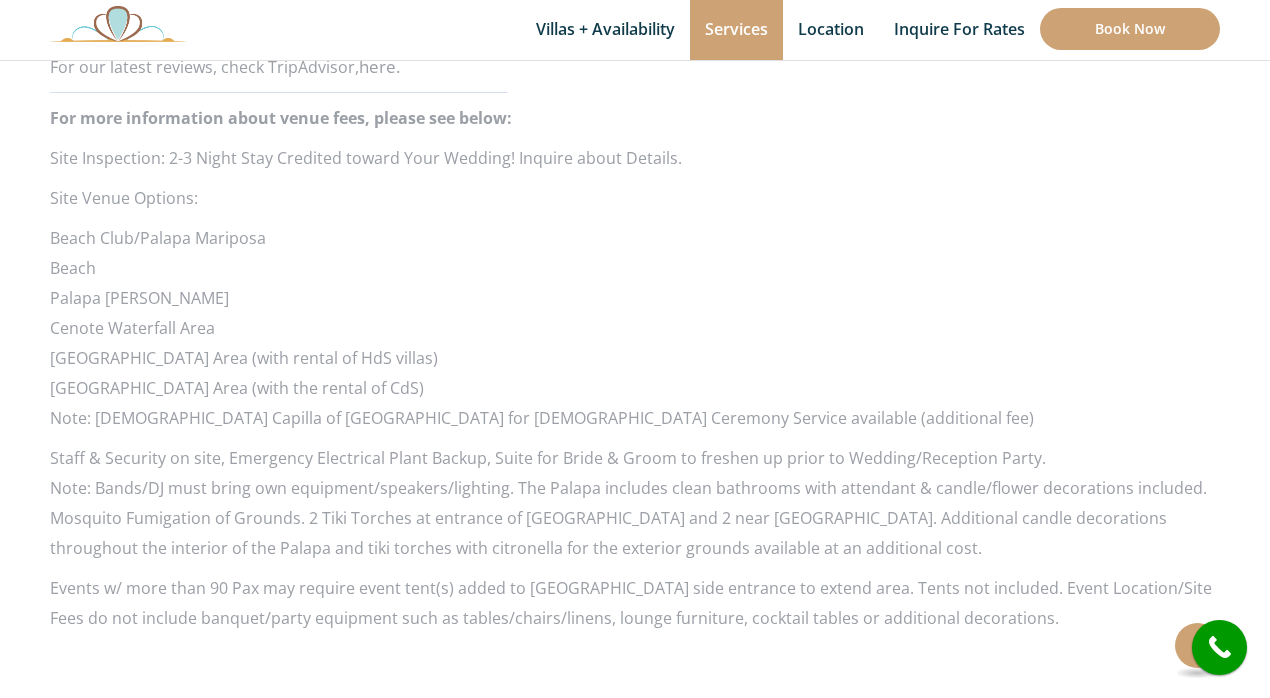 click at bounding box center [118, 23] 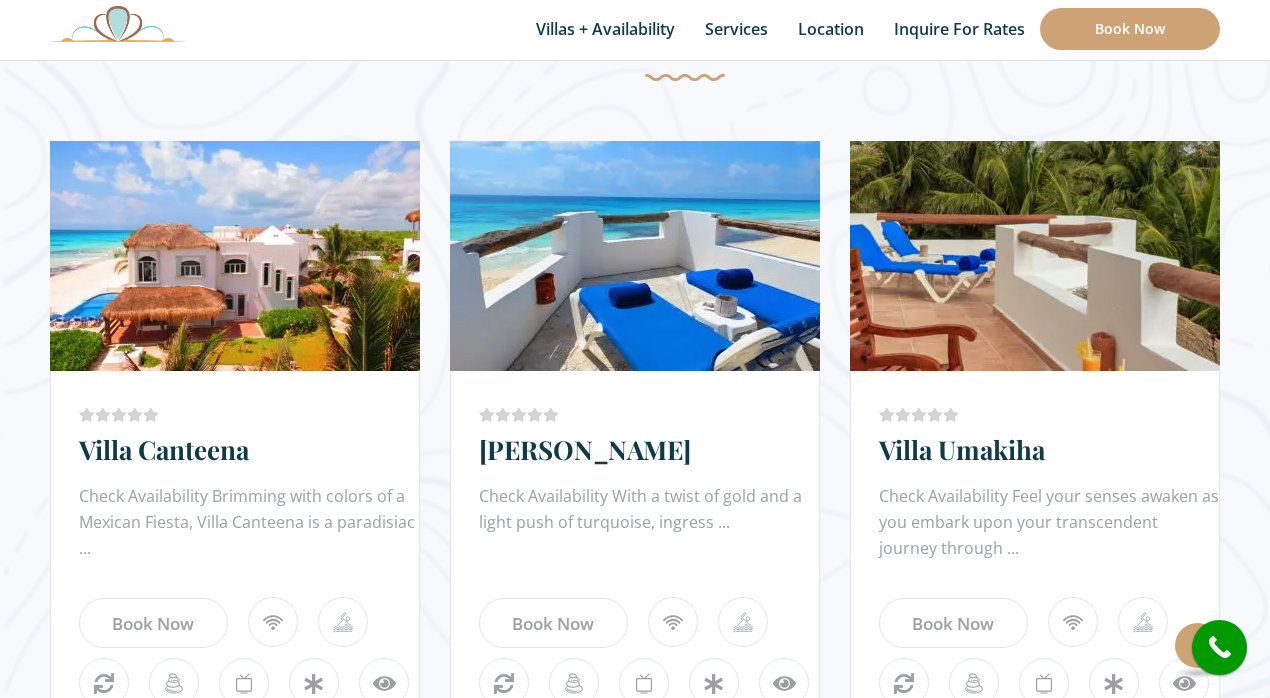 scroll, scrollTop: 1214, scrollLeft: 0, axis: vertical 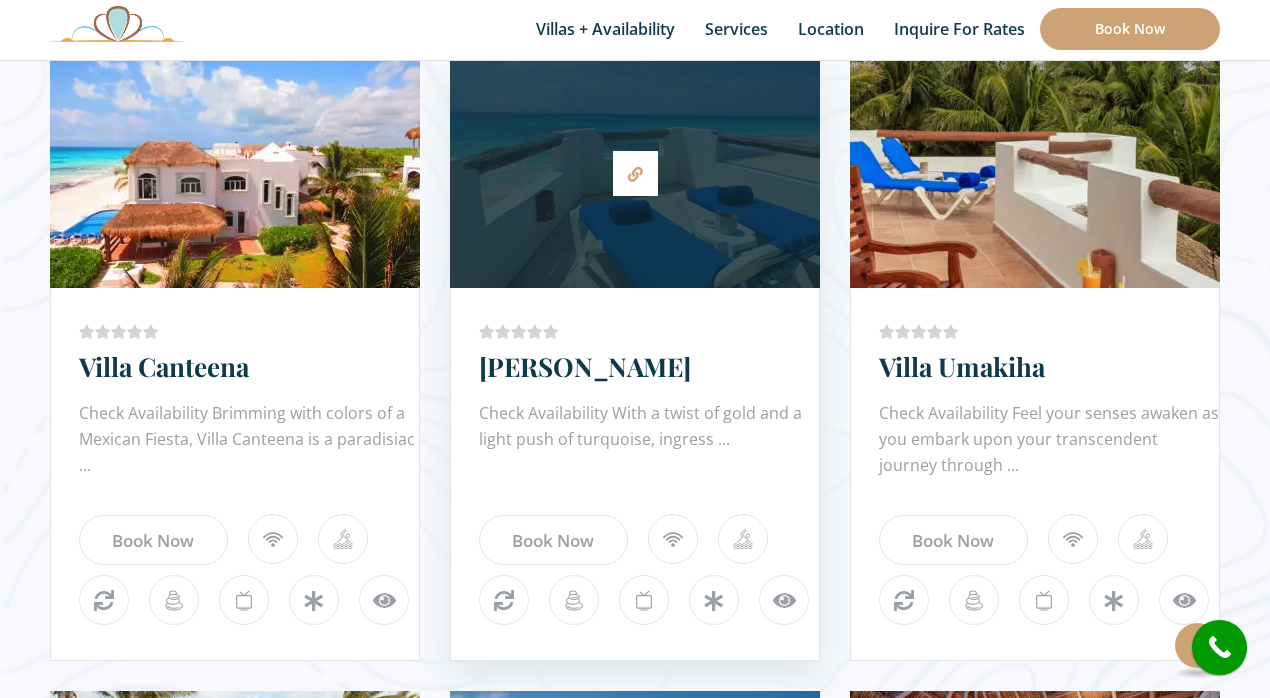 click at bounding box center (714, 600) 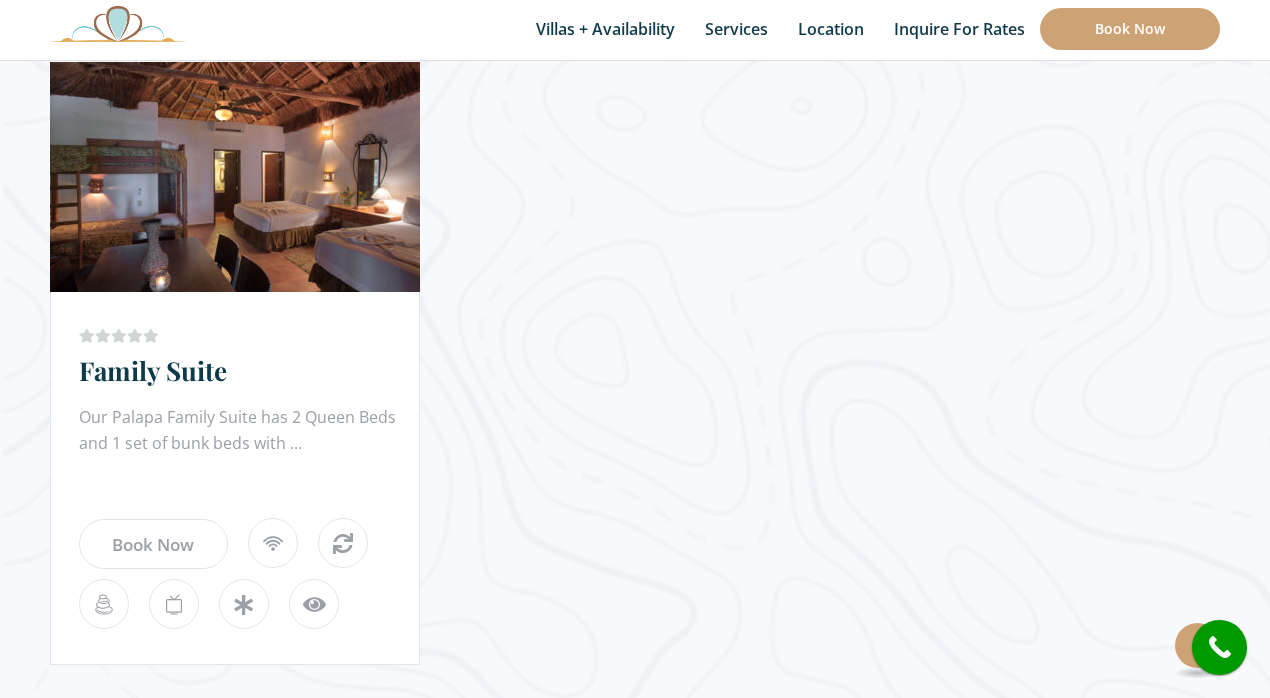 scroll, scrollTop: 2540, scrollLeft: 0, axis: vertical 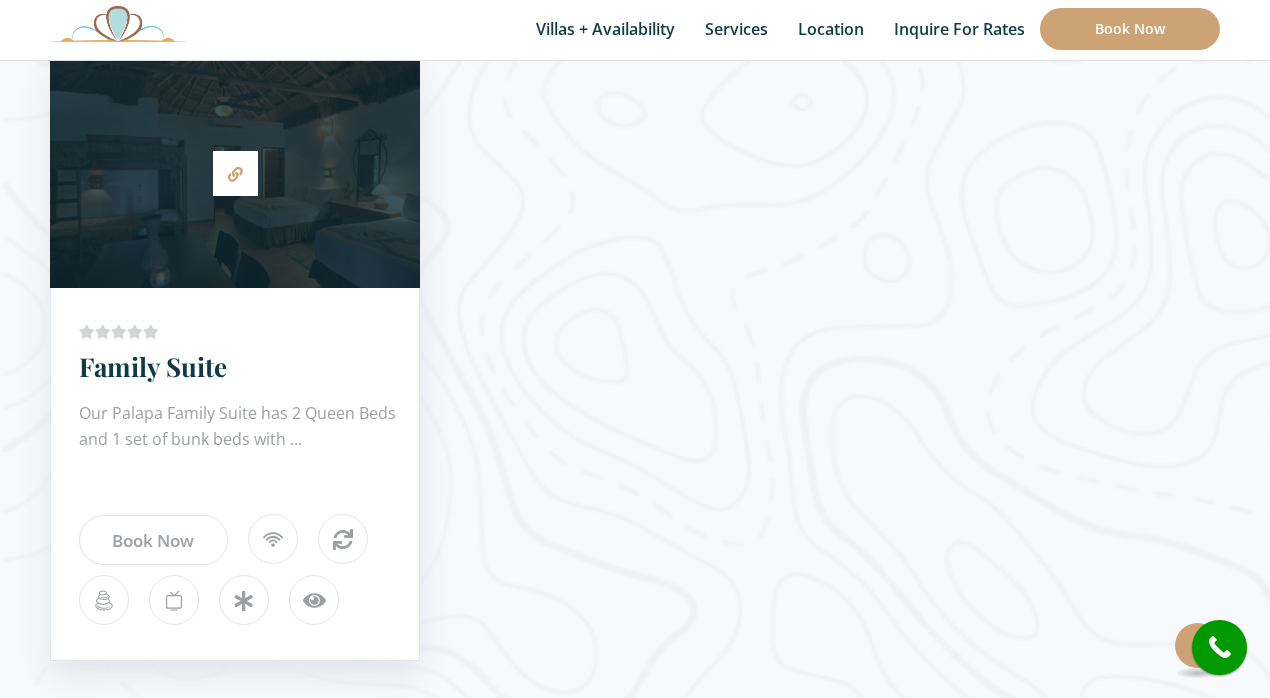click at bounding box center [343, 539] 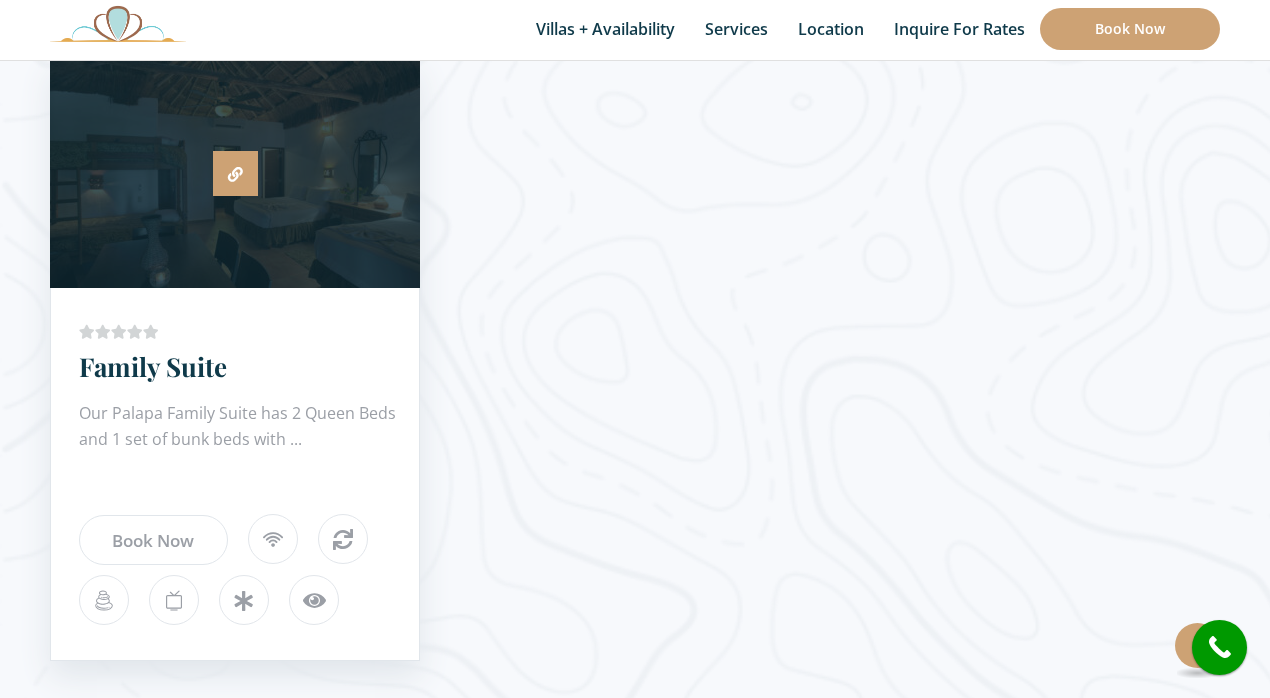 click at bounding box center [235, 173] 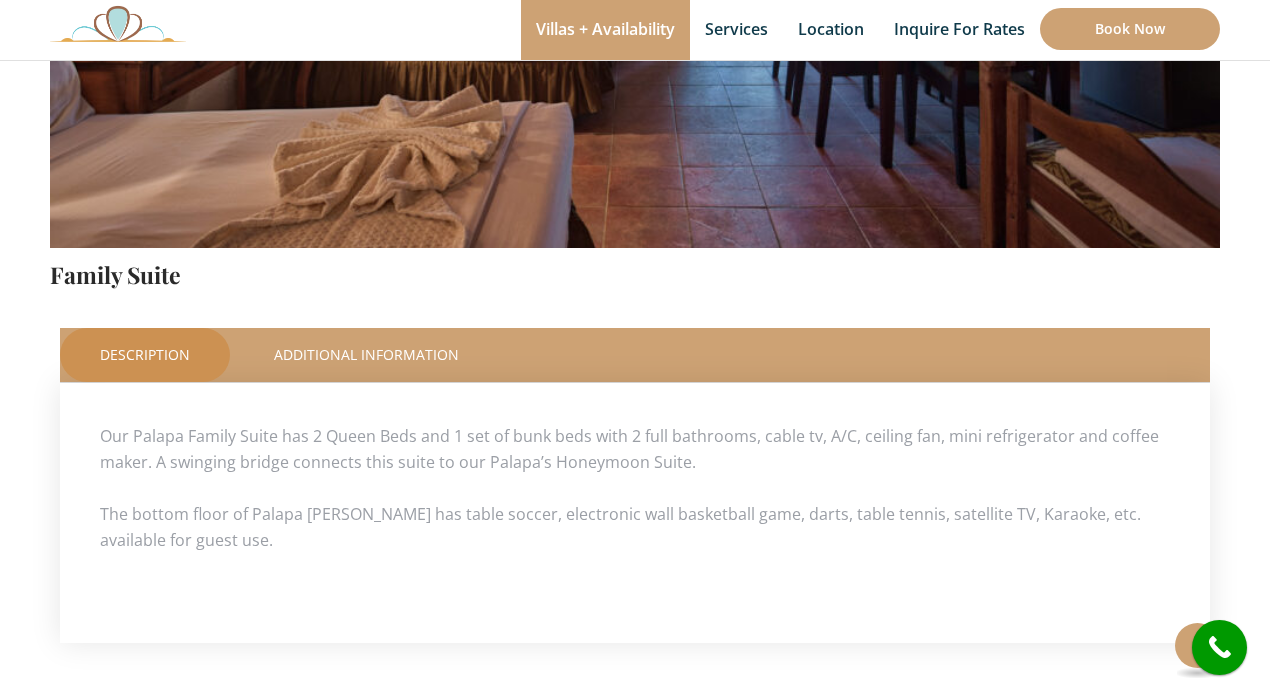 scroll, scrollTop: 575, scrollLeft: 0, axis: vertical 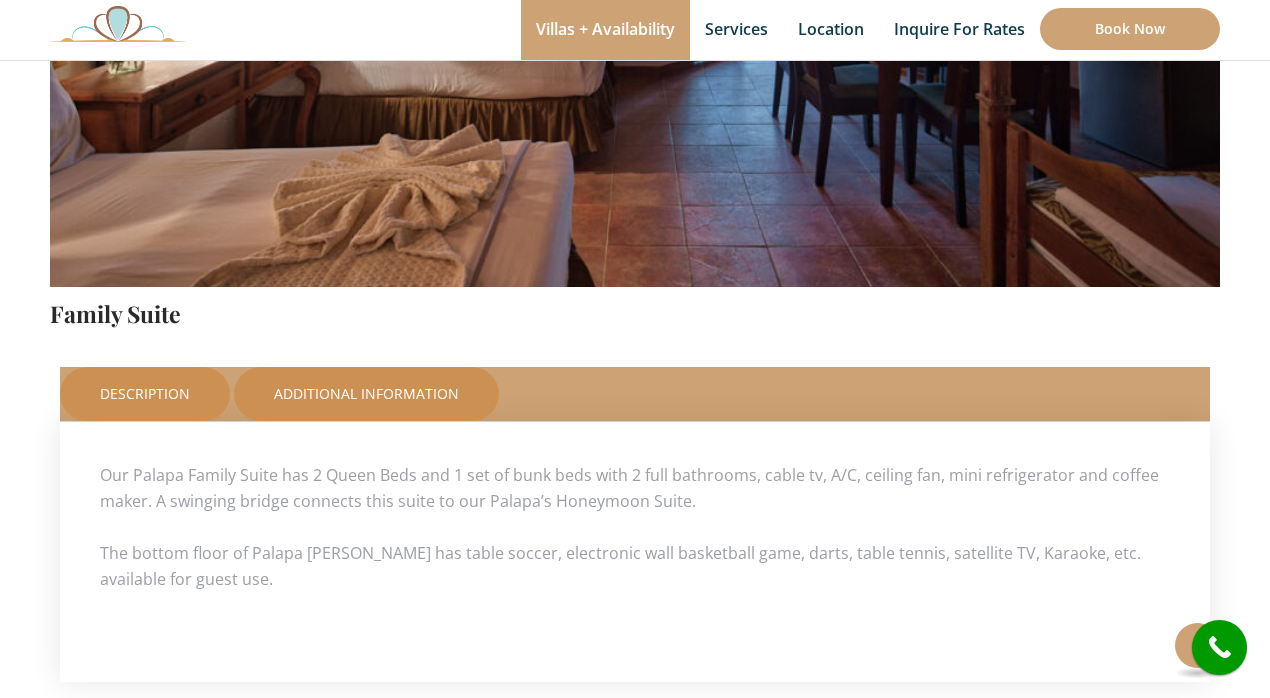 click on "Additional Information" at bounding box center [366, 394] 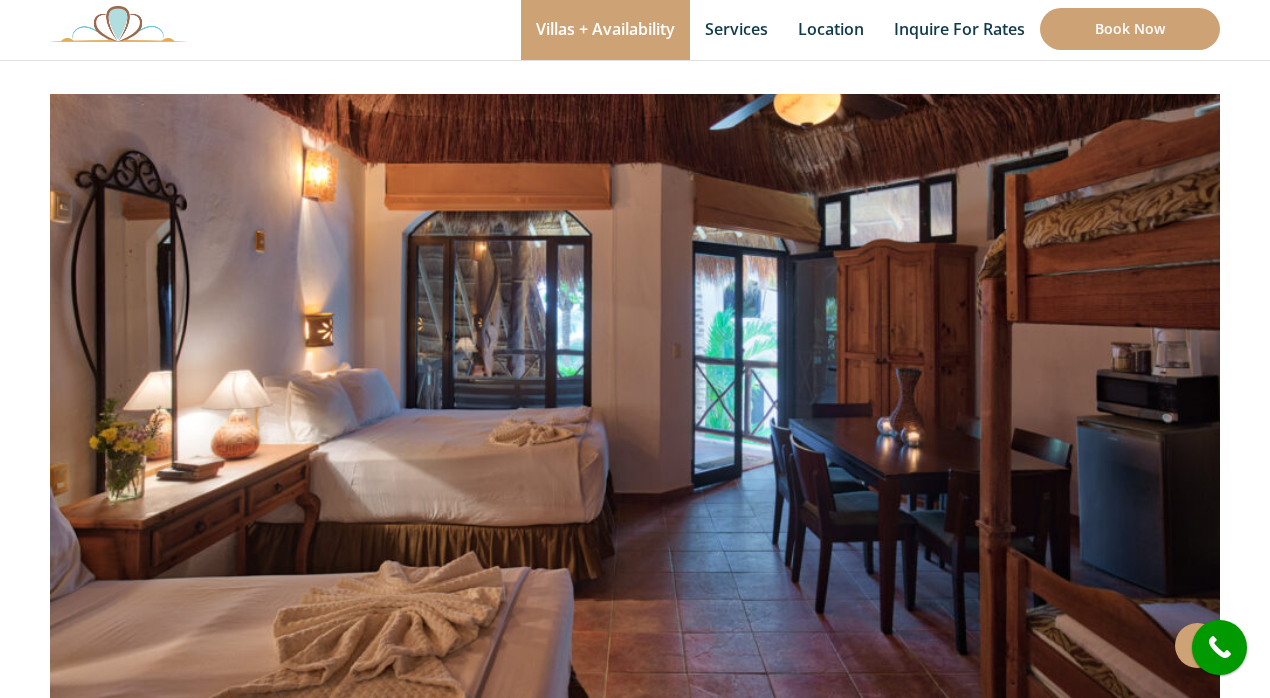 scroll, scrollTop: 0, scrollLeft: 0, axis: both 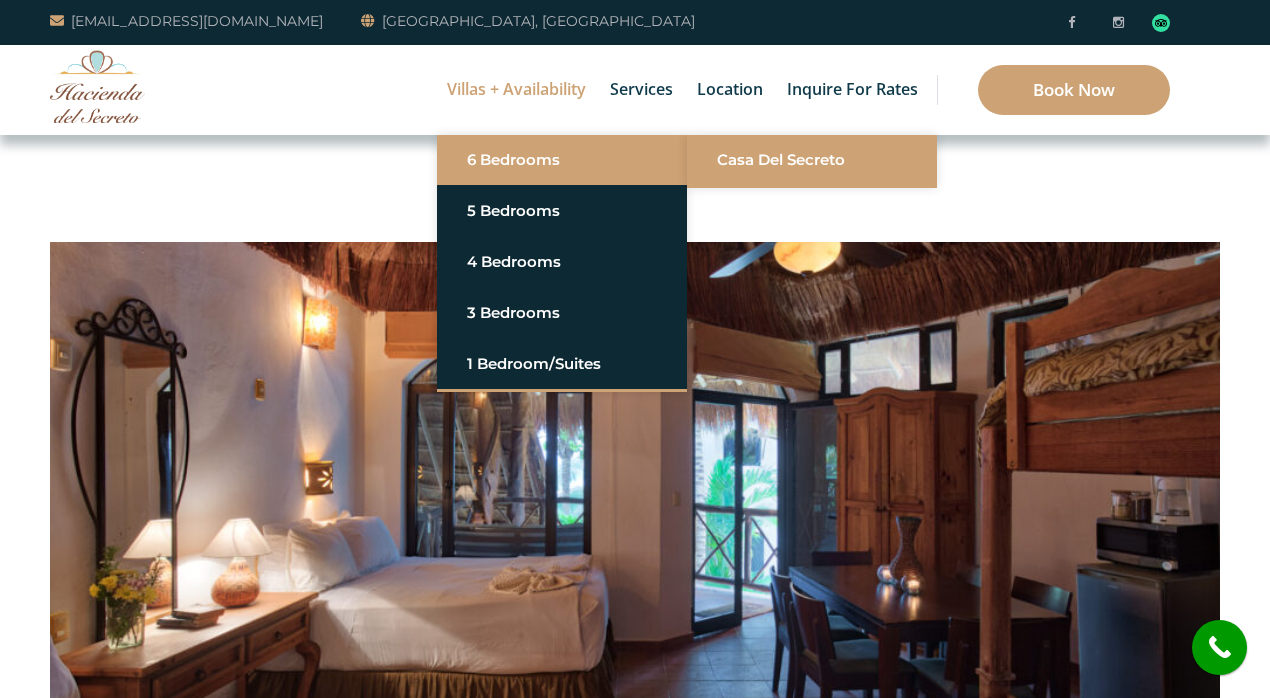 click on "Casa del Secreto" at bounding box center (812, 160) 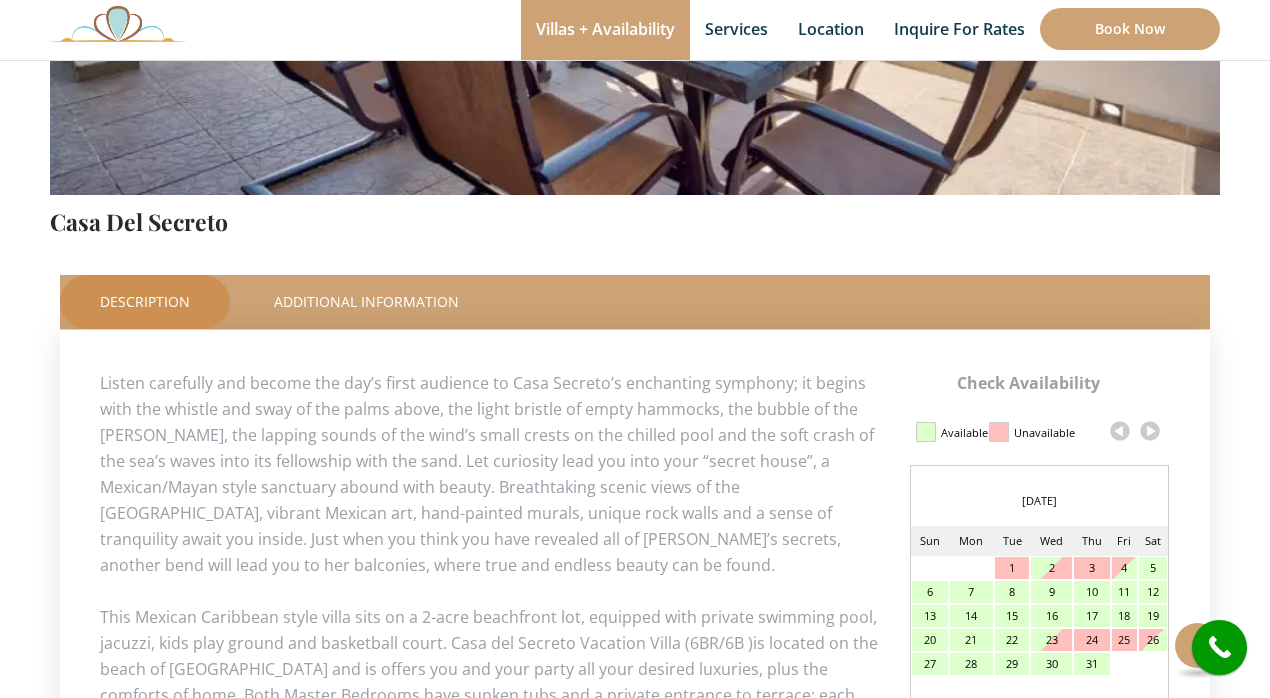 scroll, scrollTop: 670, scrollLeft: 0, axis: vertical 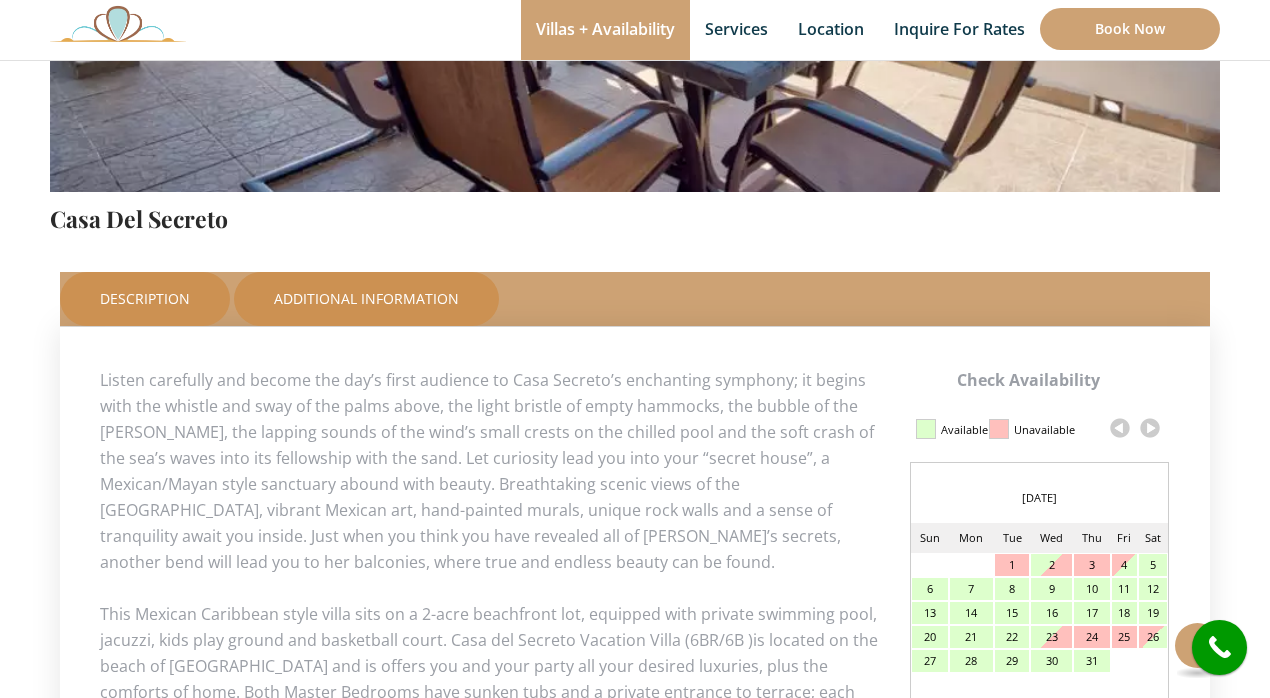 click on "Additional Information" at bounding box center (366, 299) 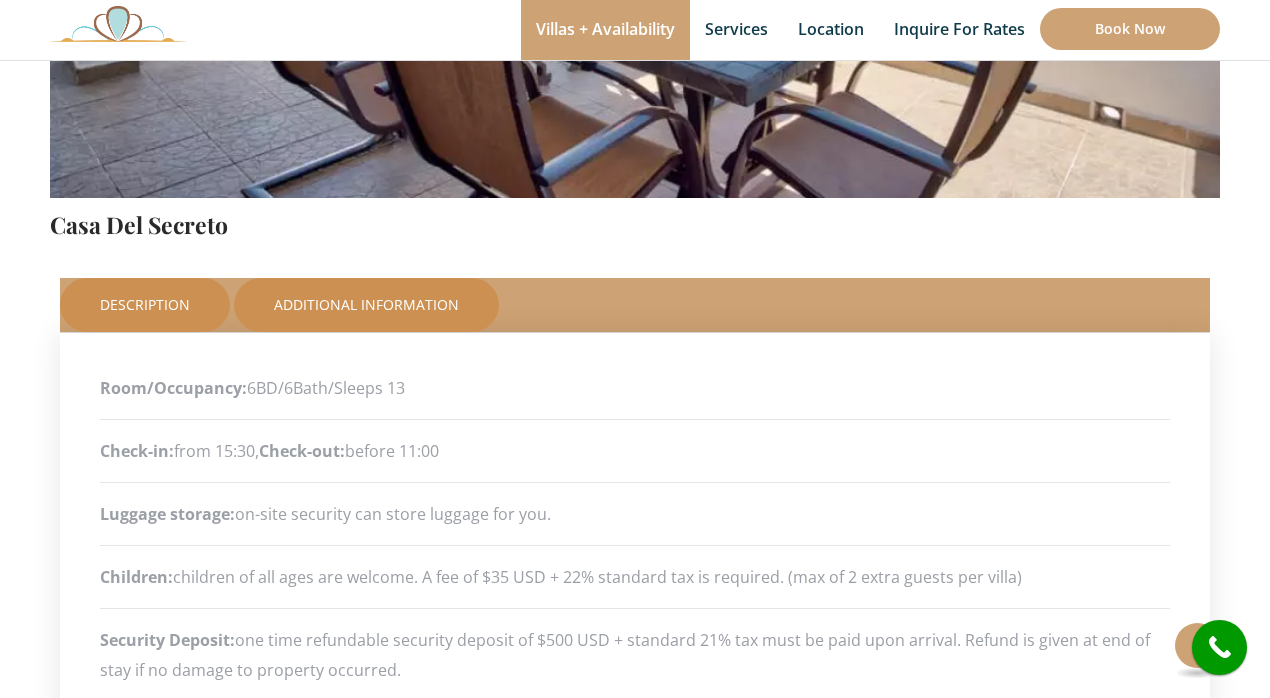 scroll, scrollTop: 665, scrollLeft: 0, axis: vertical 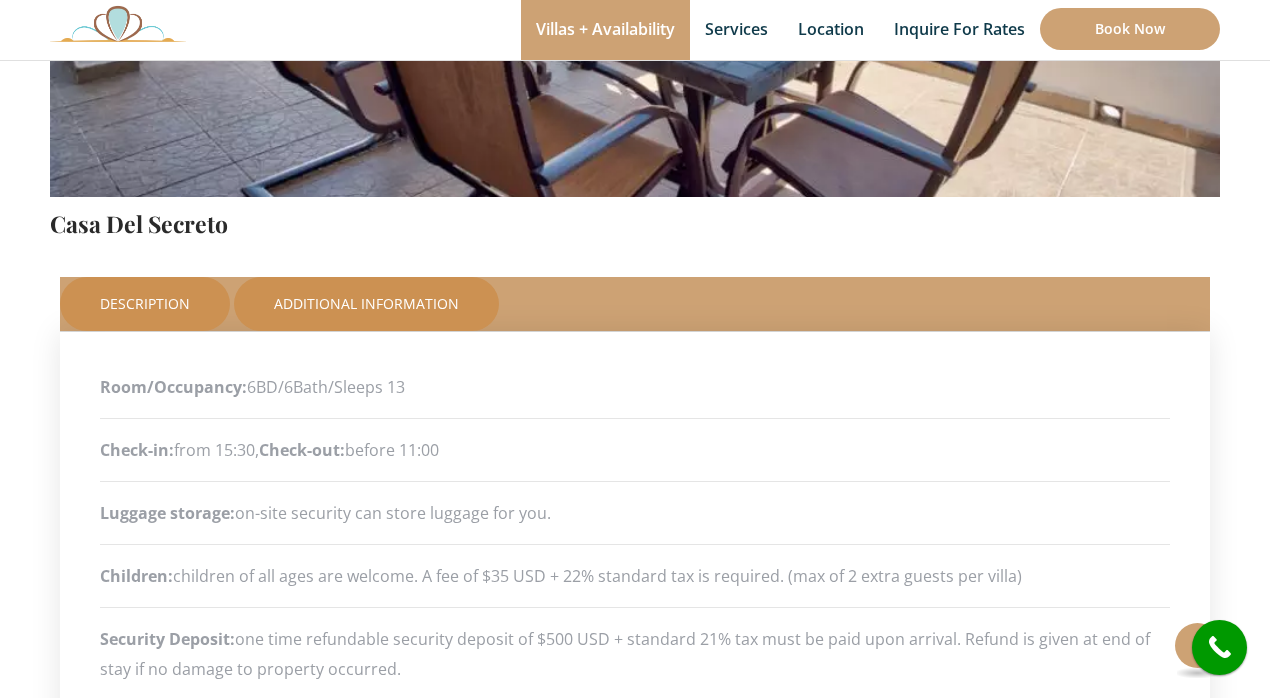 click on "Description" at bounding box center (145, 304) 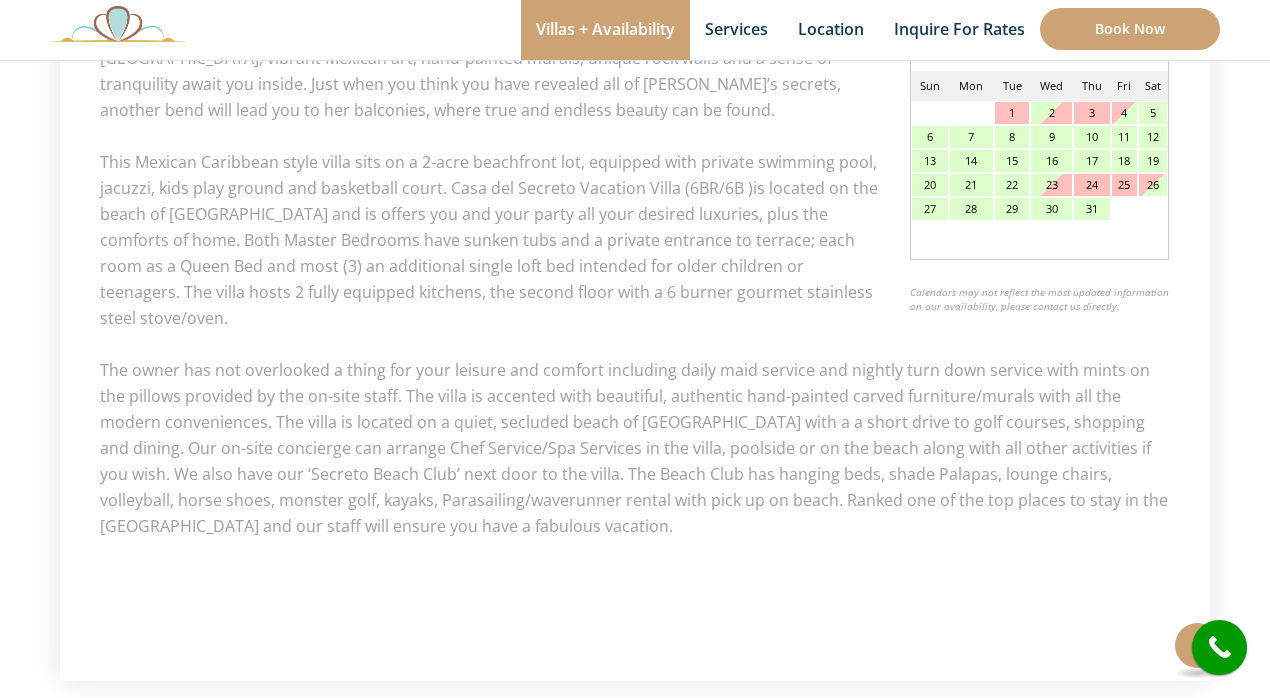 scroll, scrollTop: 1120, scrollLeft: 0, axis: vertical 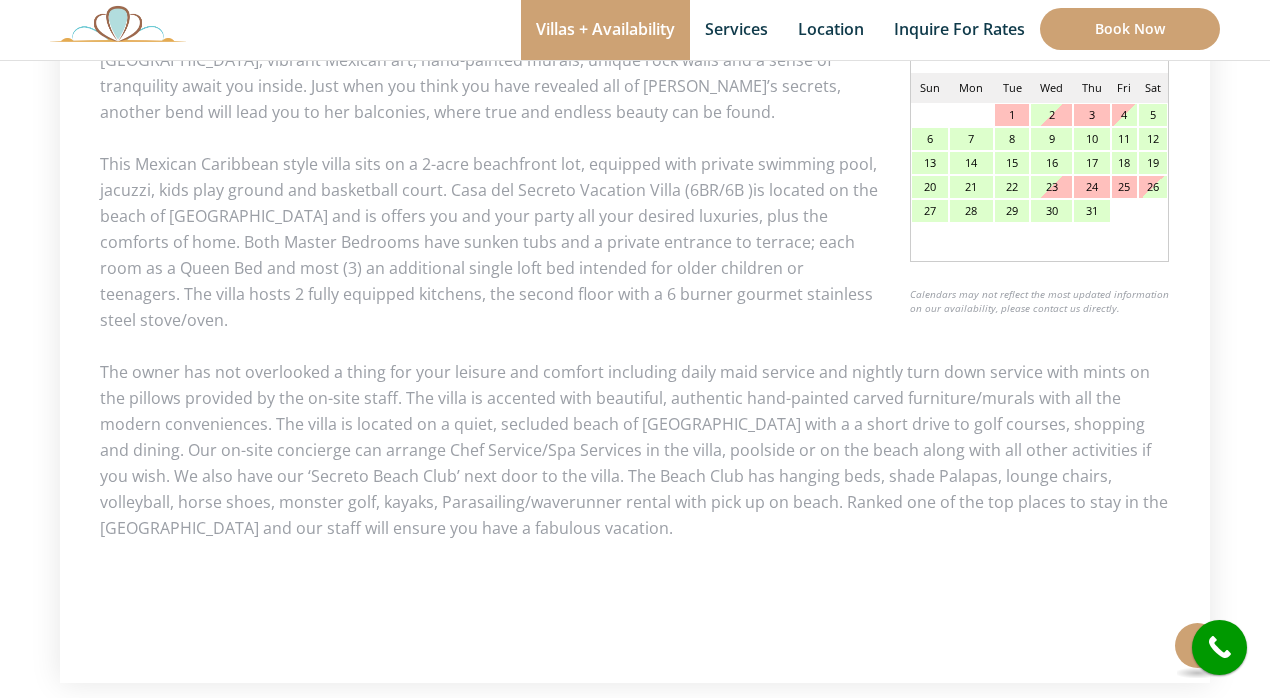 click on "11" at bounding box center [1124, 139] 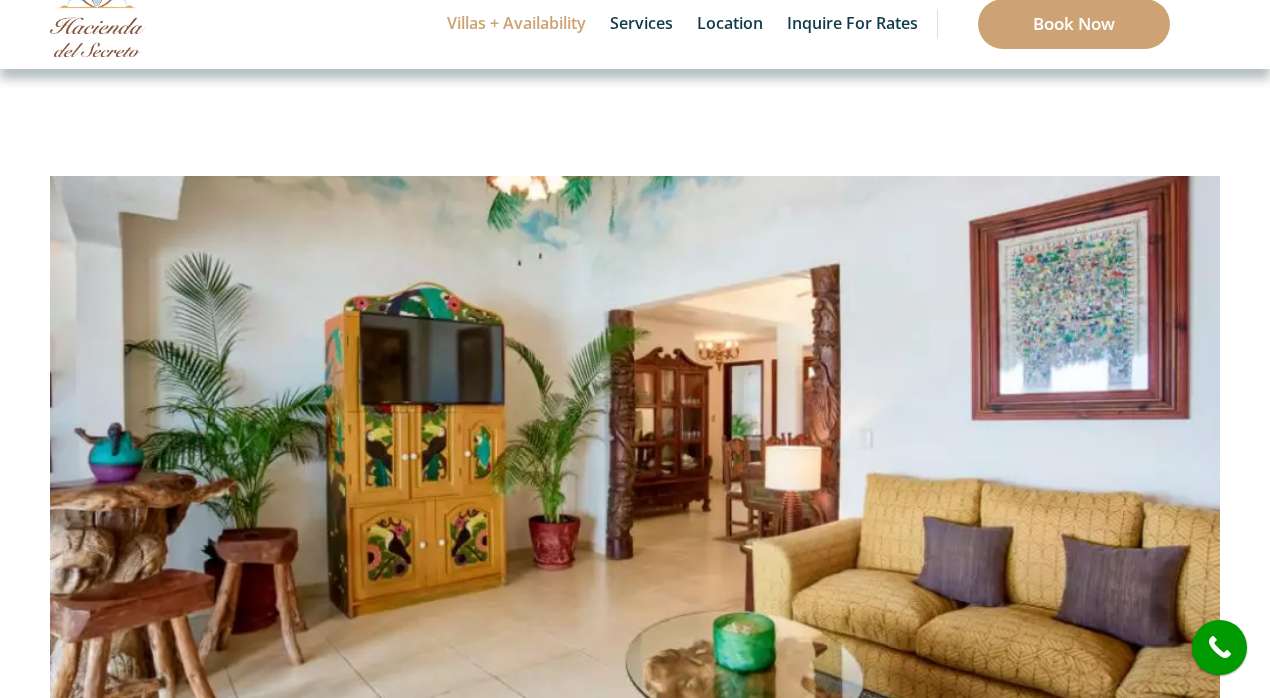 scroll, scrollTop: 0, scrollLeft: 0, axis: both 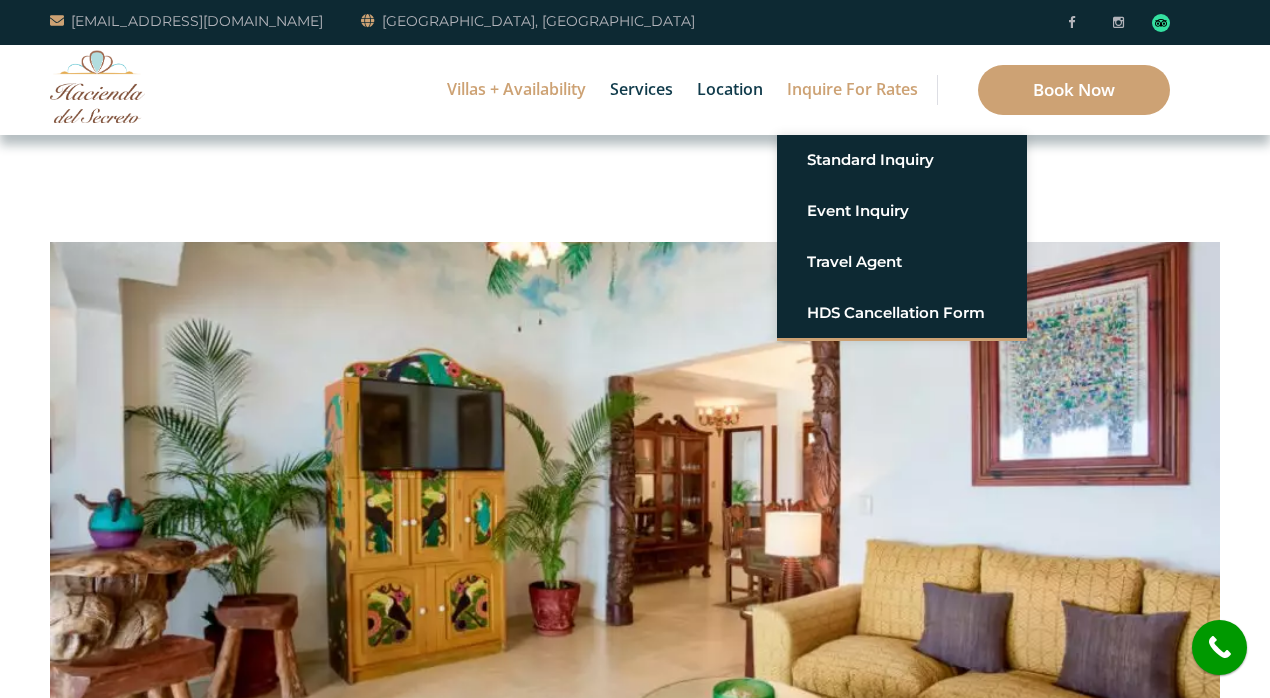 click on "Inquire for Rates" at bounding box center [852, 90] 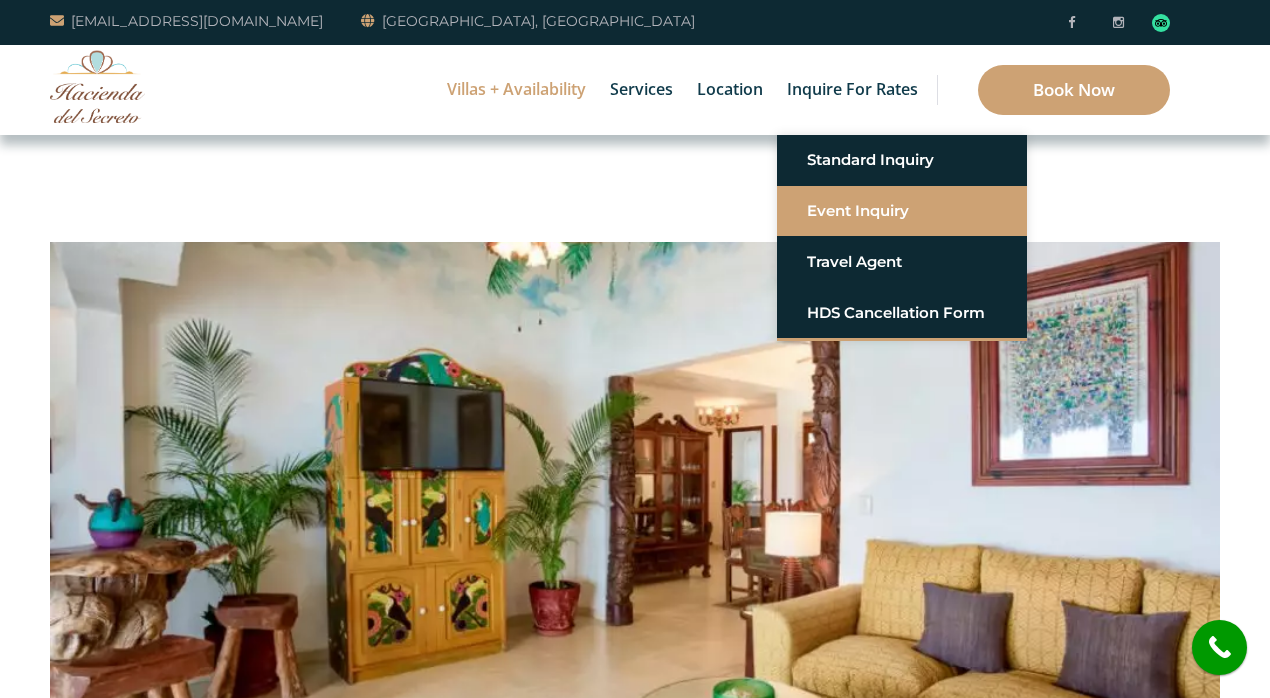 click on "Event Inquiry" at bounding box center [902, 211] 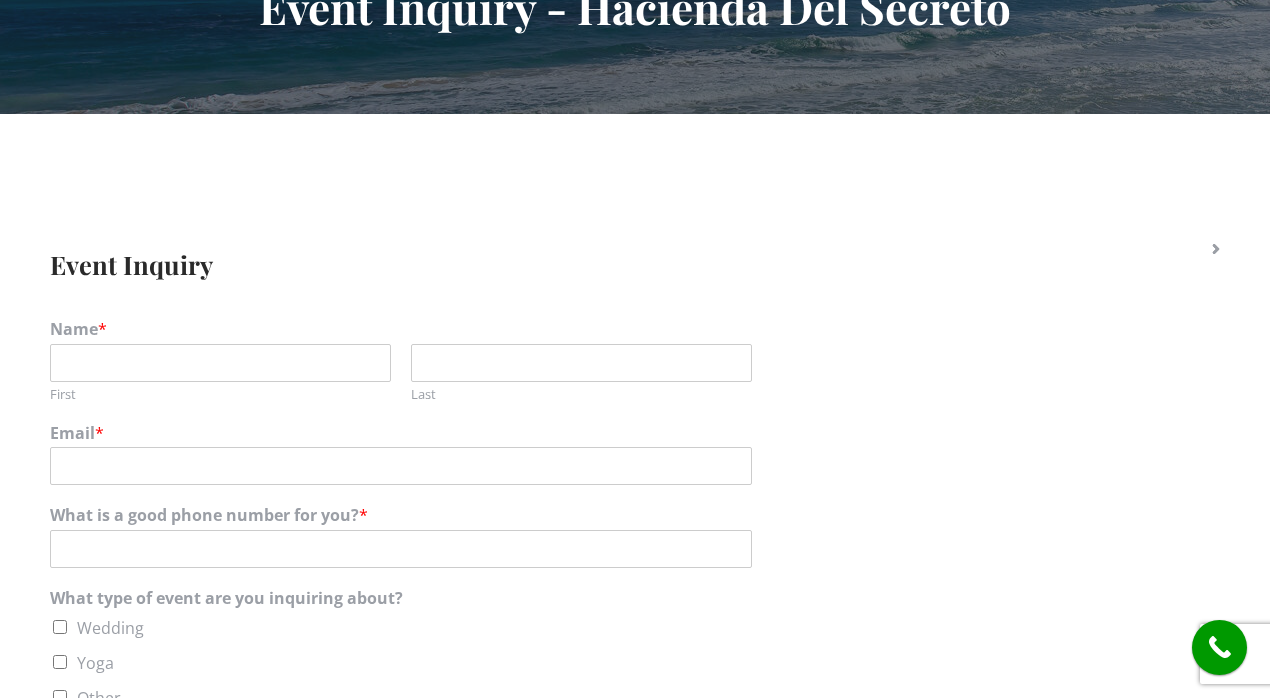 scroll, scrollTop: 0, scrollLeft: 0, axis: both 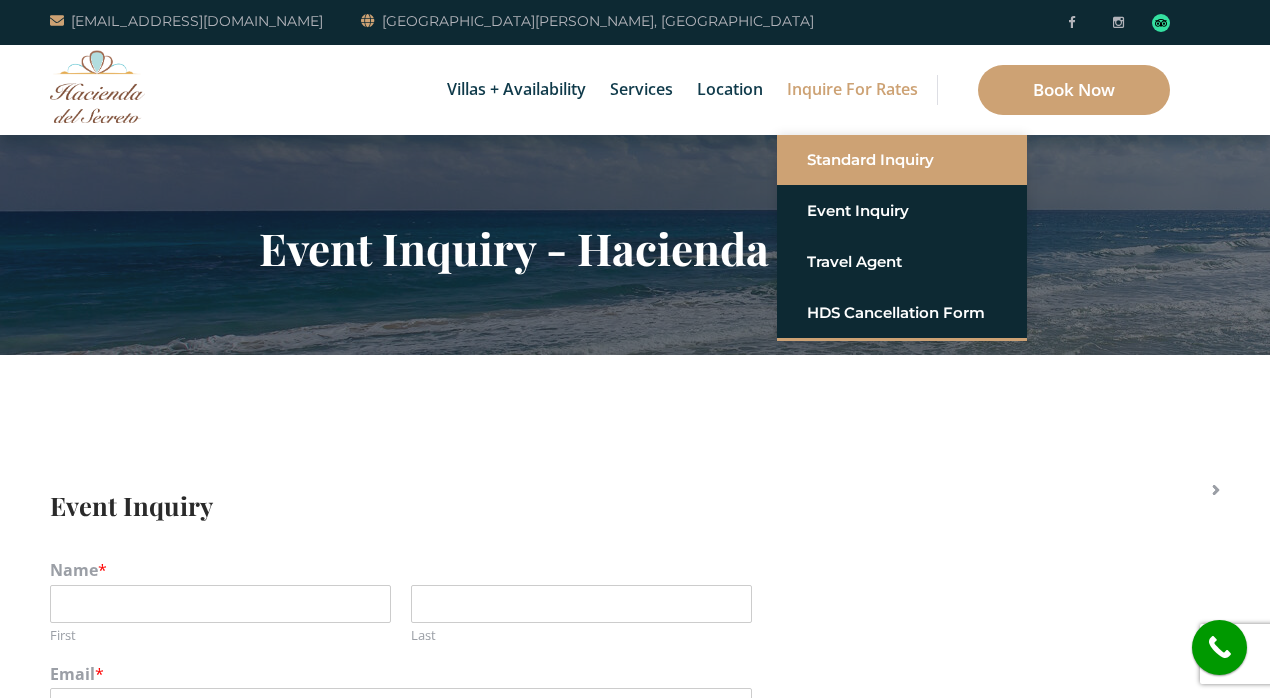 click on "Standard Inquiry" at bounding box center [902, 160] 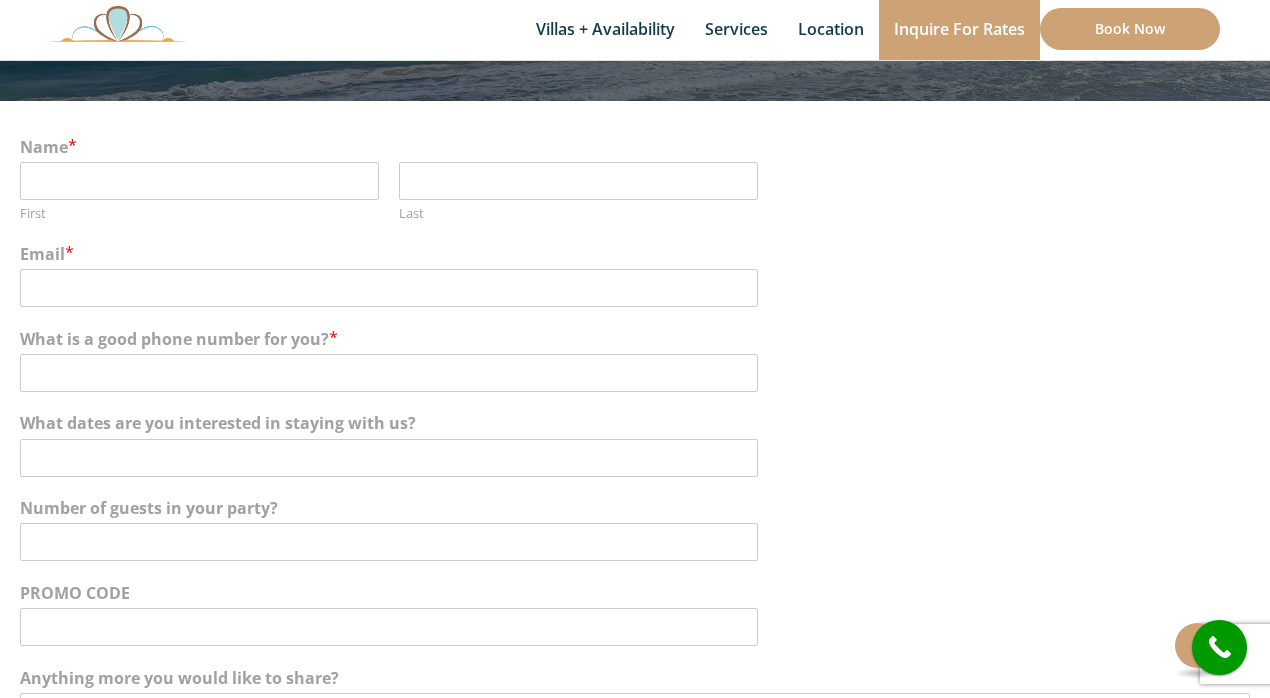 scroll, scrollTop: 0, scrollLeft: 0, axis: both 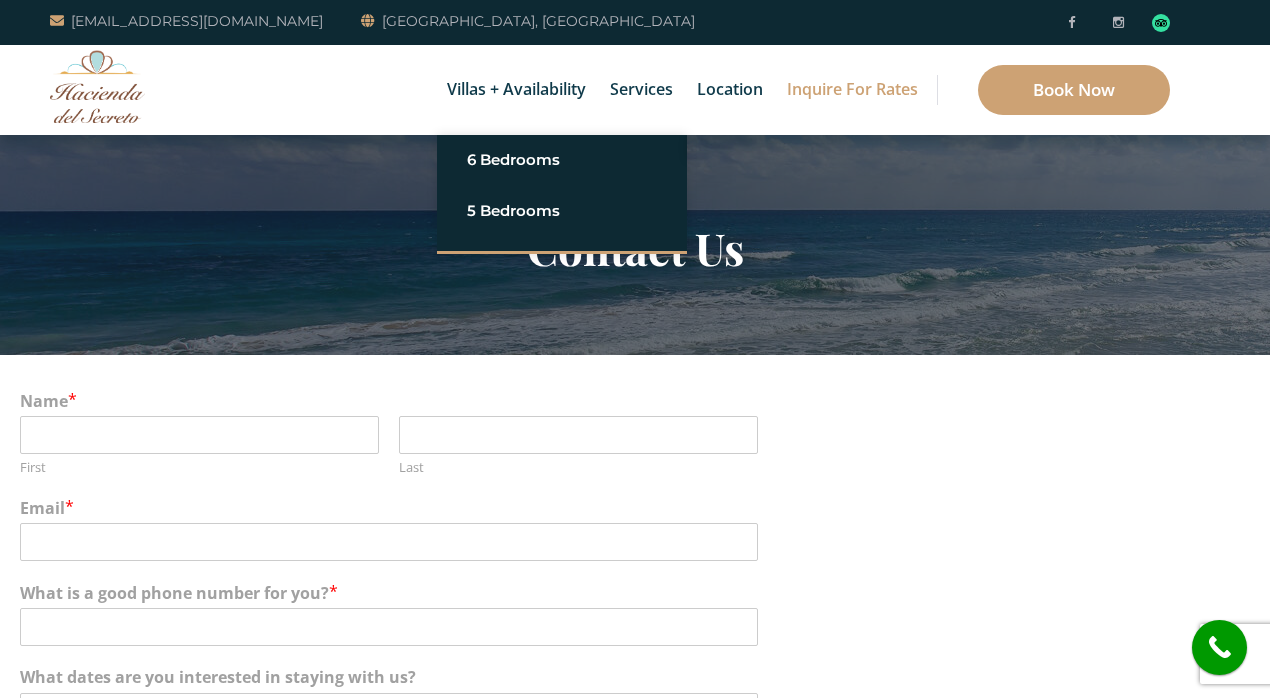 click on "Contact Us" at bounding box center (635, 245) 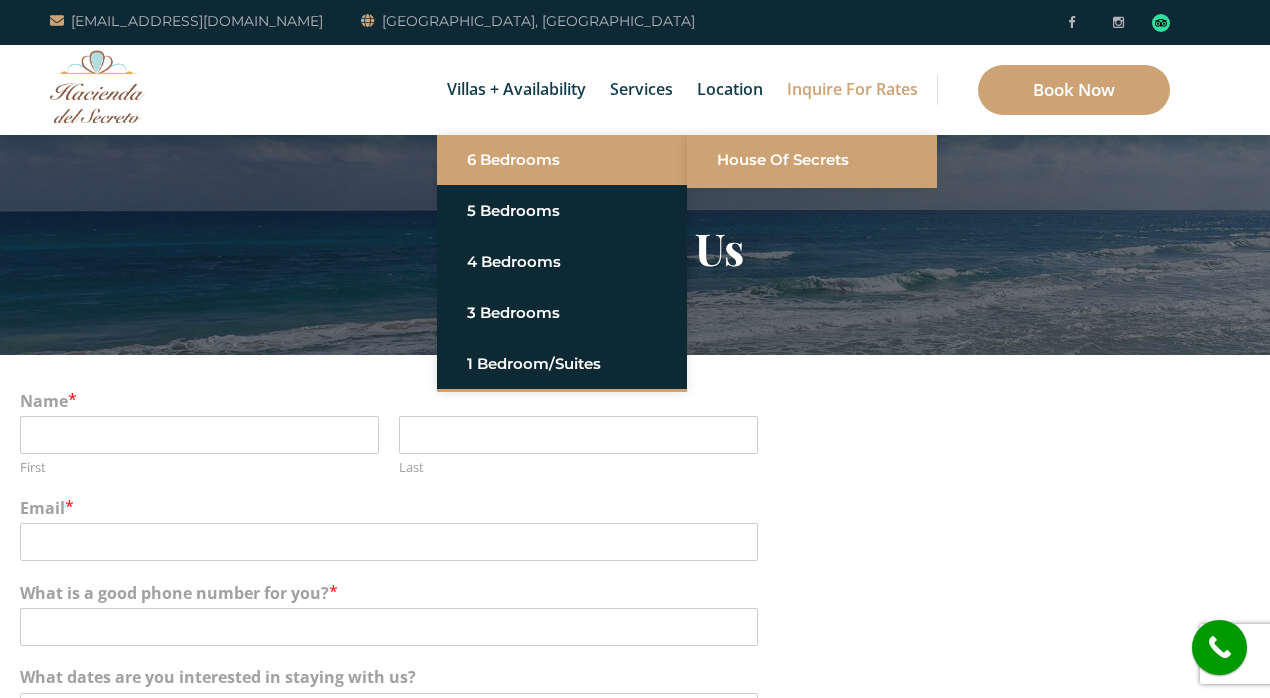 click on "House of Secrets" at bounding box center [783, 159] 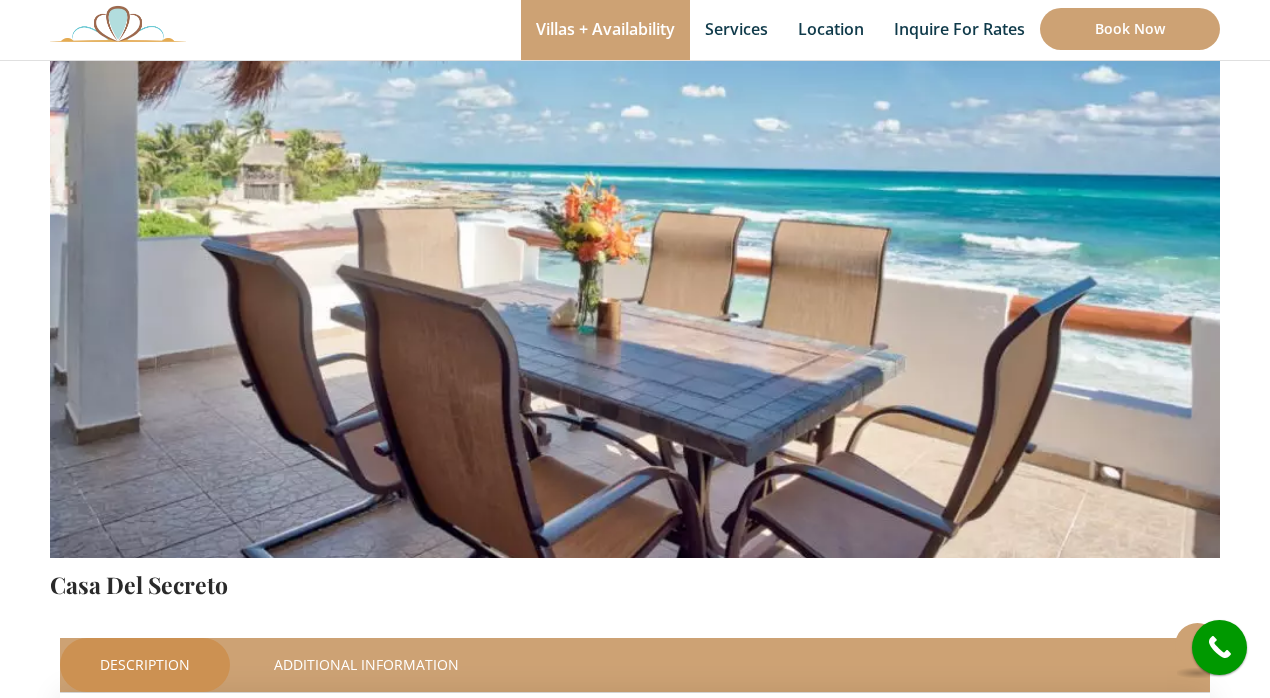 scroll, scrollTop: 0, scrollLeft: 0, axis: both 